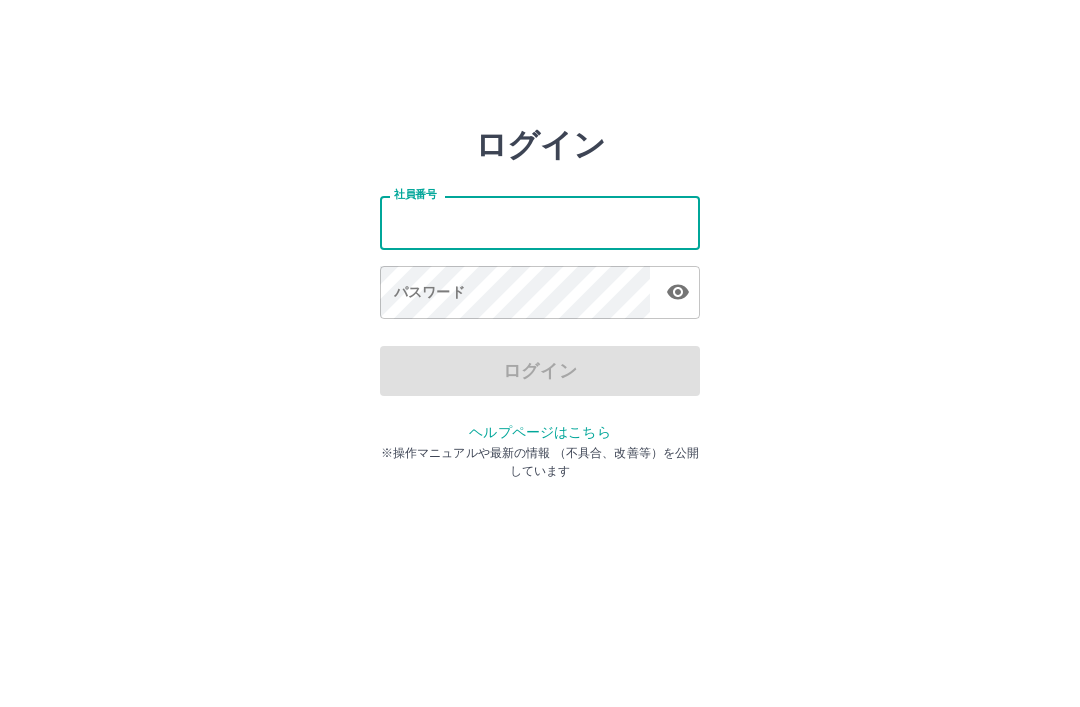 scroll, scrollTop: 0, scrollLeft: 0, axis: both 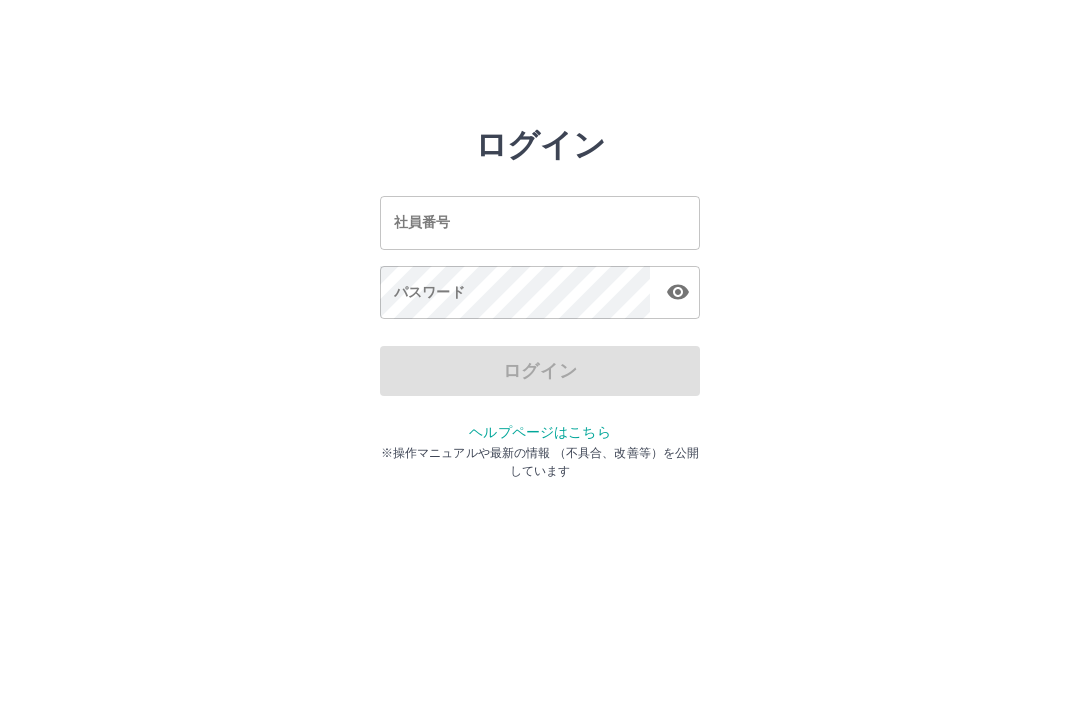 click on "ログイン 社員番号 社員番号 パスワード パスワード ログイン ヘルプページはこちら ※操作マニュアルや最新の情報 （不具合、改善等）を公開しています" at bounding box center [540, 223] 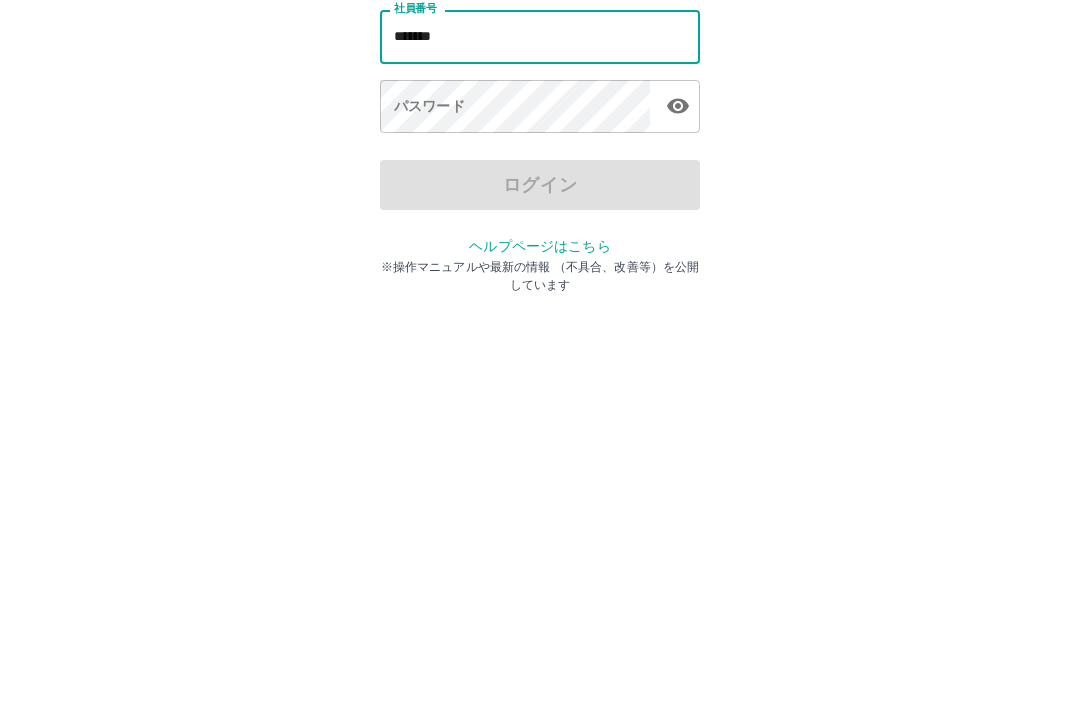 type on "*******" 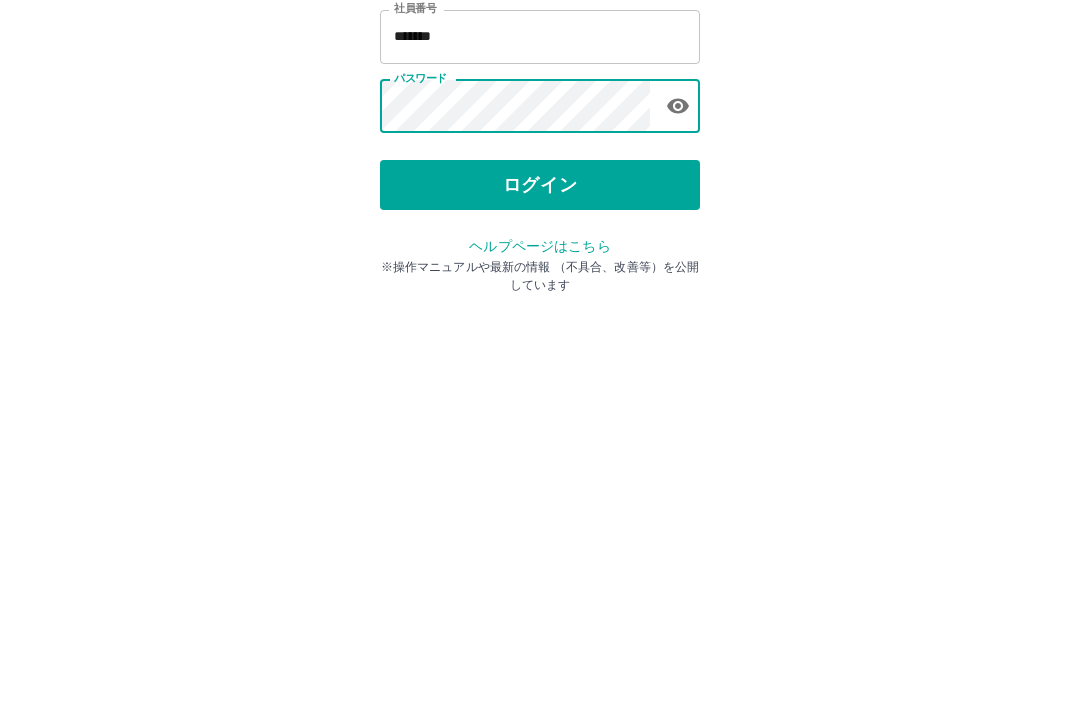 click on "ログイン" at bounding box center [540, 371] 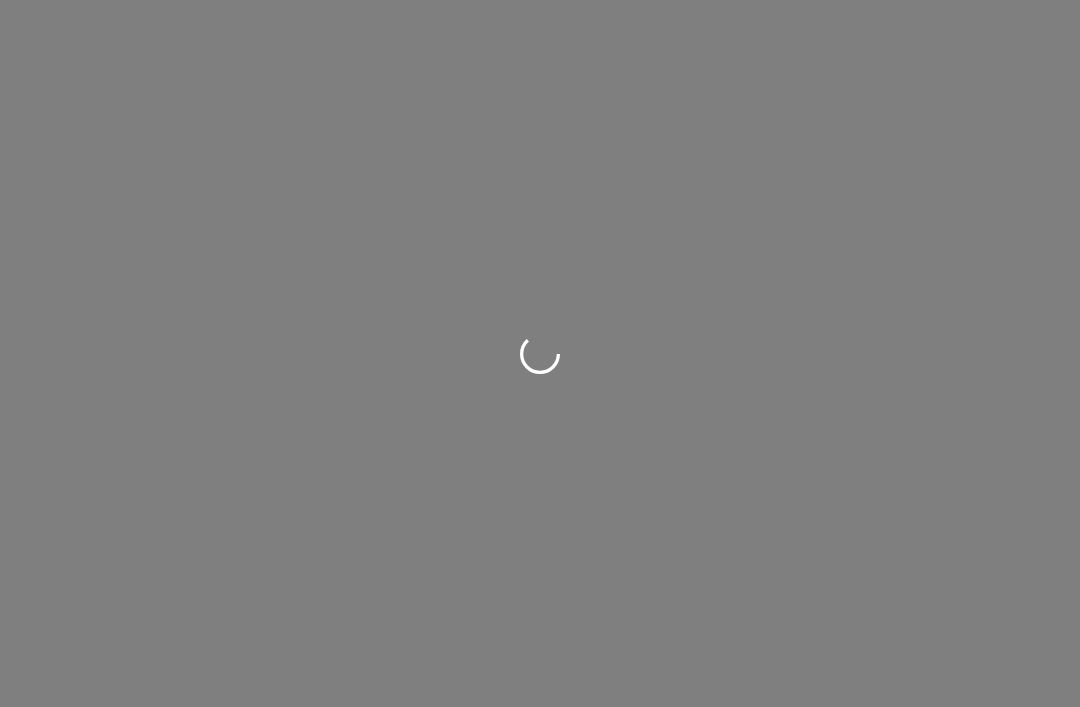 scroll, scrollTop: 0, scrollLeft: 0, axis: both 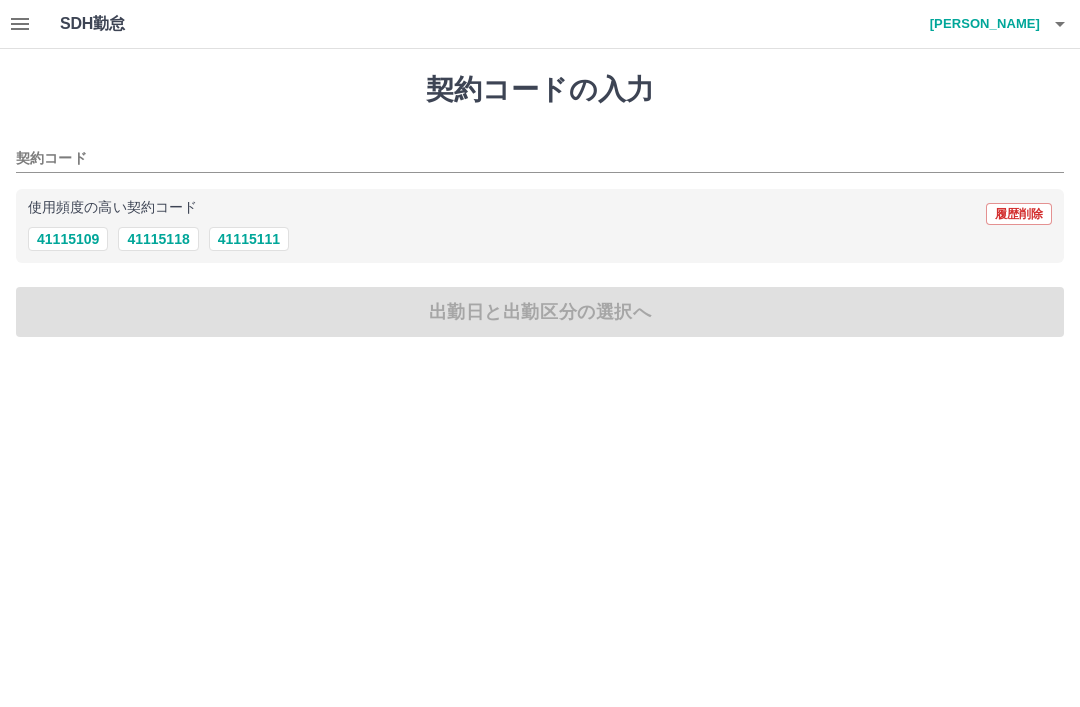click on "41115109" at bounding box center [68, 239] 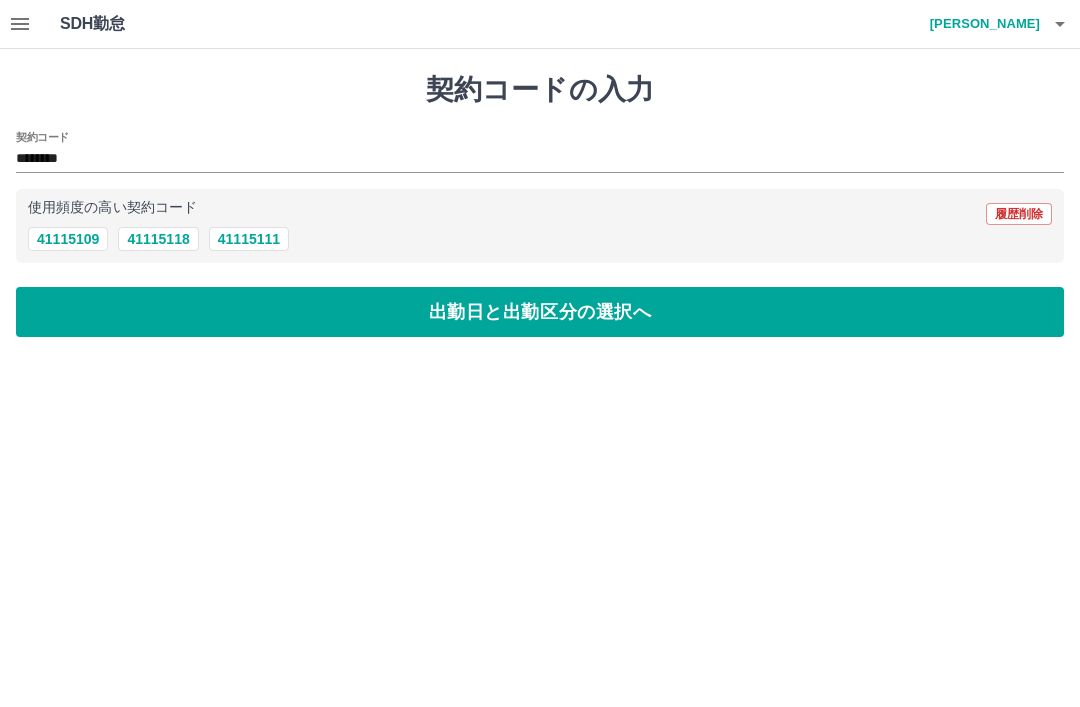 click on "出勤日と出勤区分の選択へ" at bounding box center (540, 312) 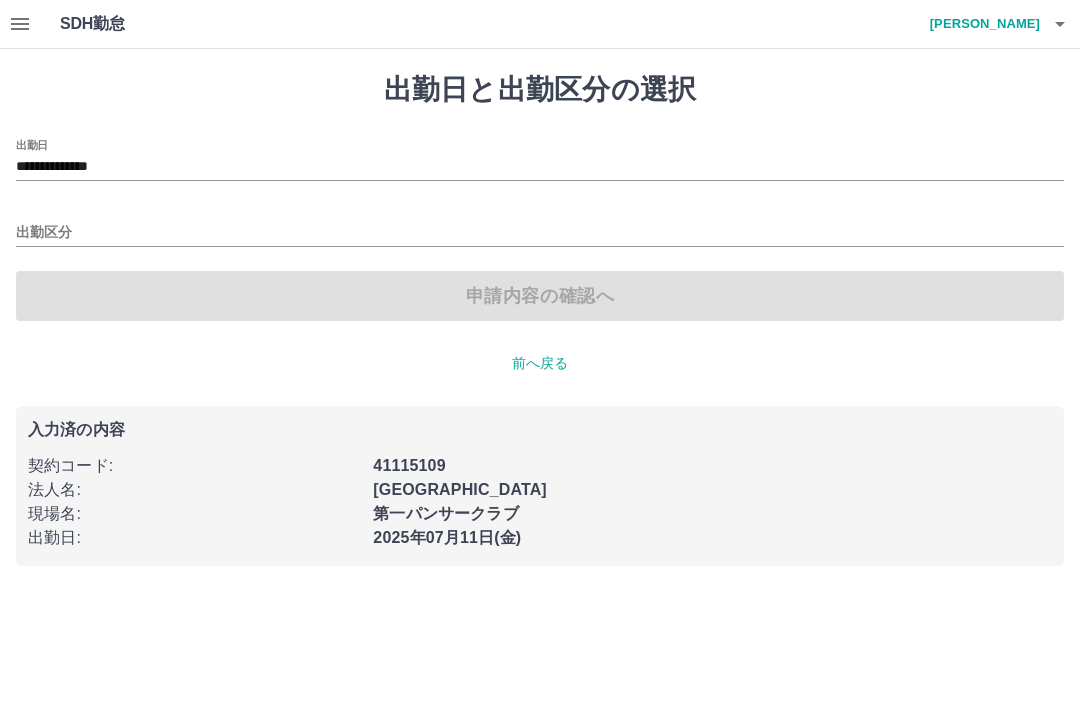 click on "出勤区分" at bounding box center [540, 233] 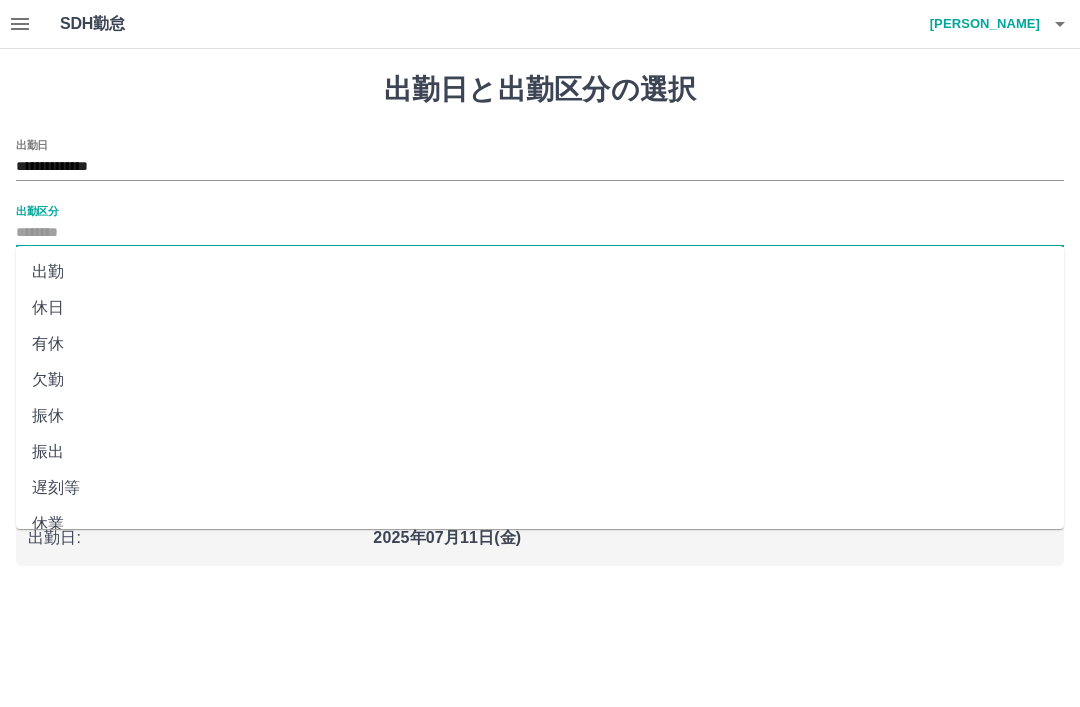 click on "出勤" at bounding box center [540, 272] 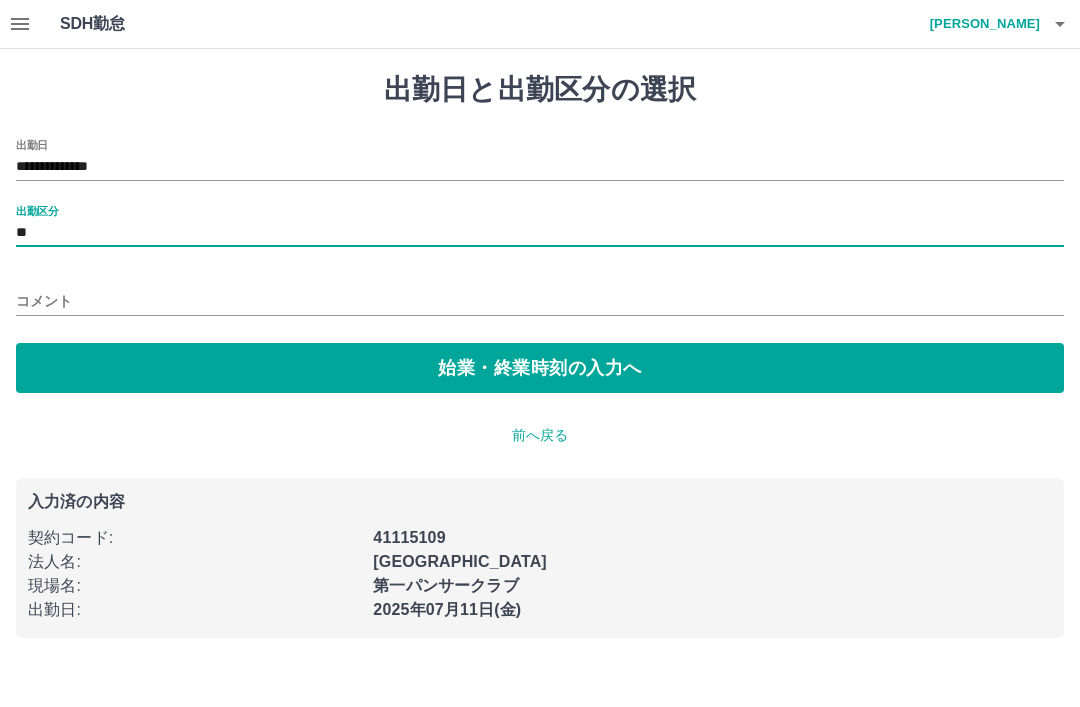 click on "始業・終業時刻の入力へ" at bounding box center [540, 368] 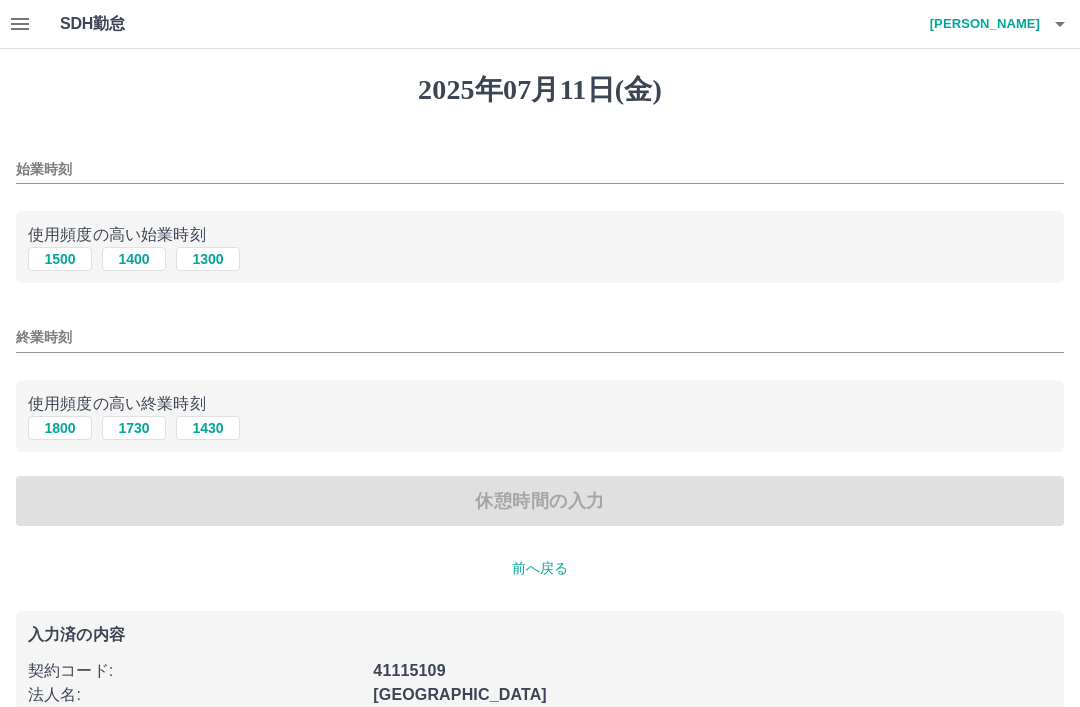 click on "1300" at bounding box center [208, 259] 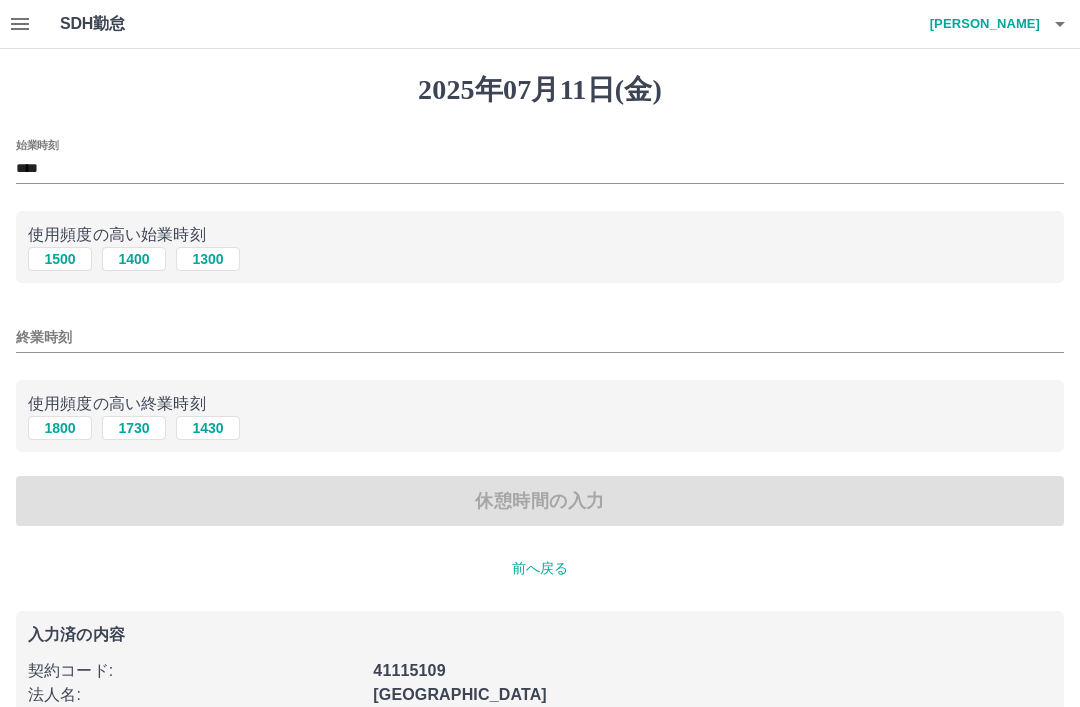 click on "1730" at bounding box center (134, 428) 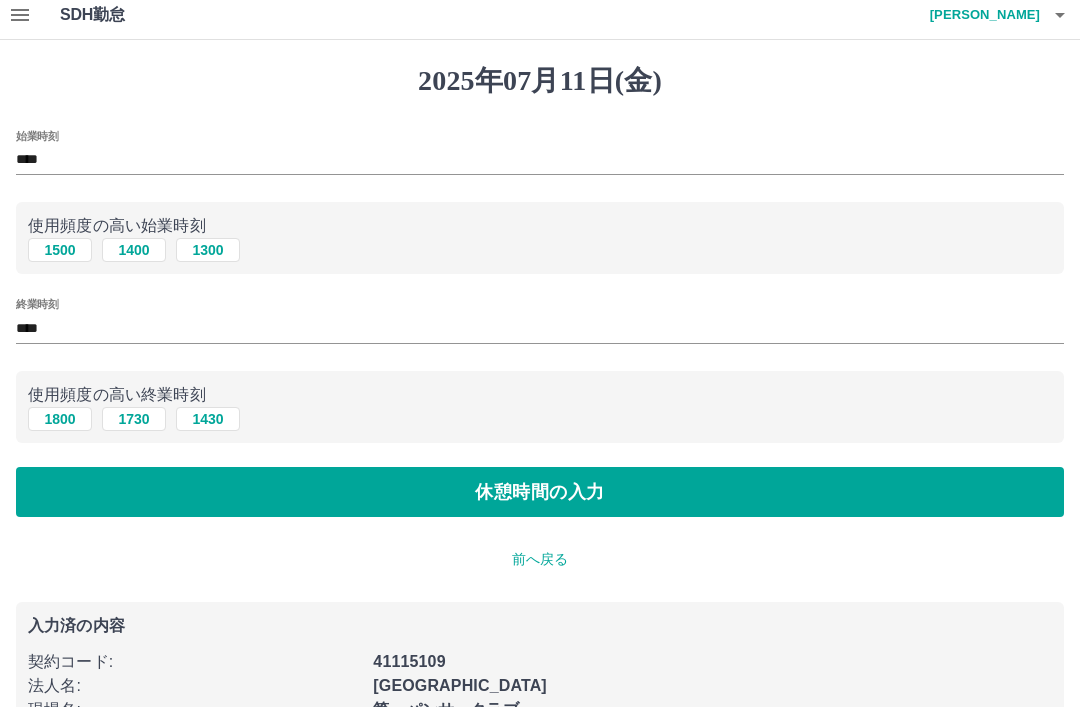 scroll, scrollTop: 50, scrollLeft: 0, axis: vertical 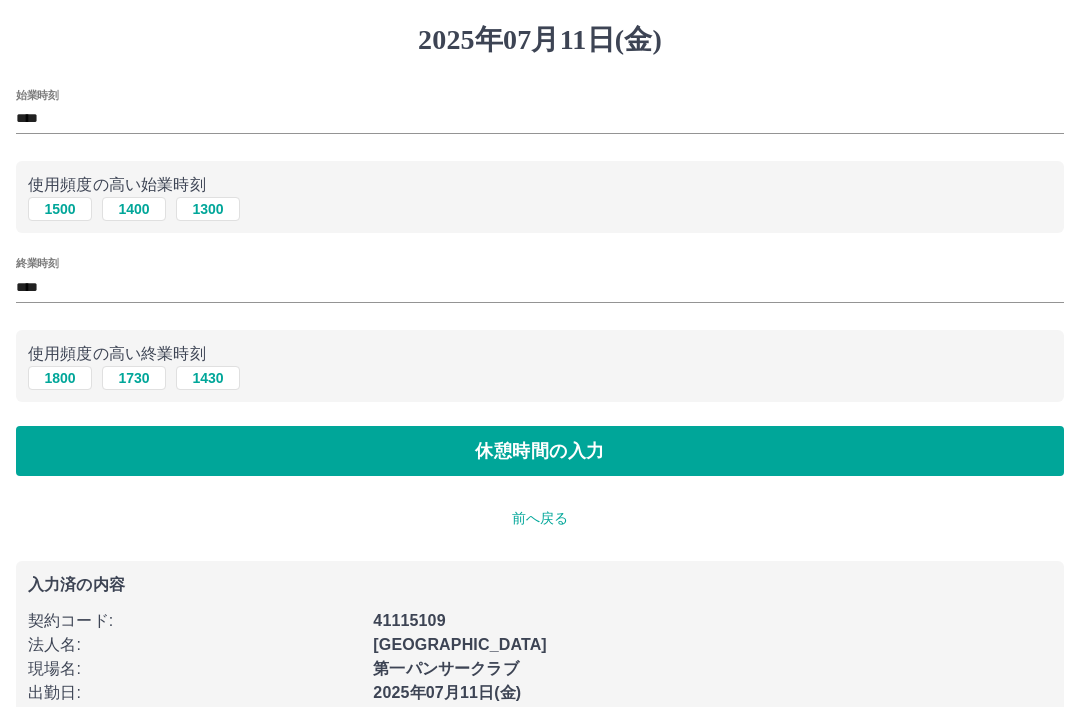 click on "休憩時間の入力" at bounding box center (540, 451) 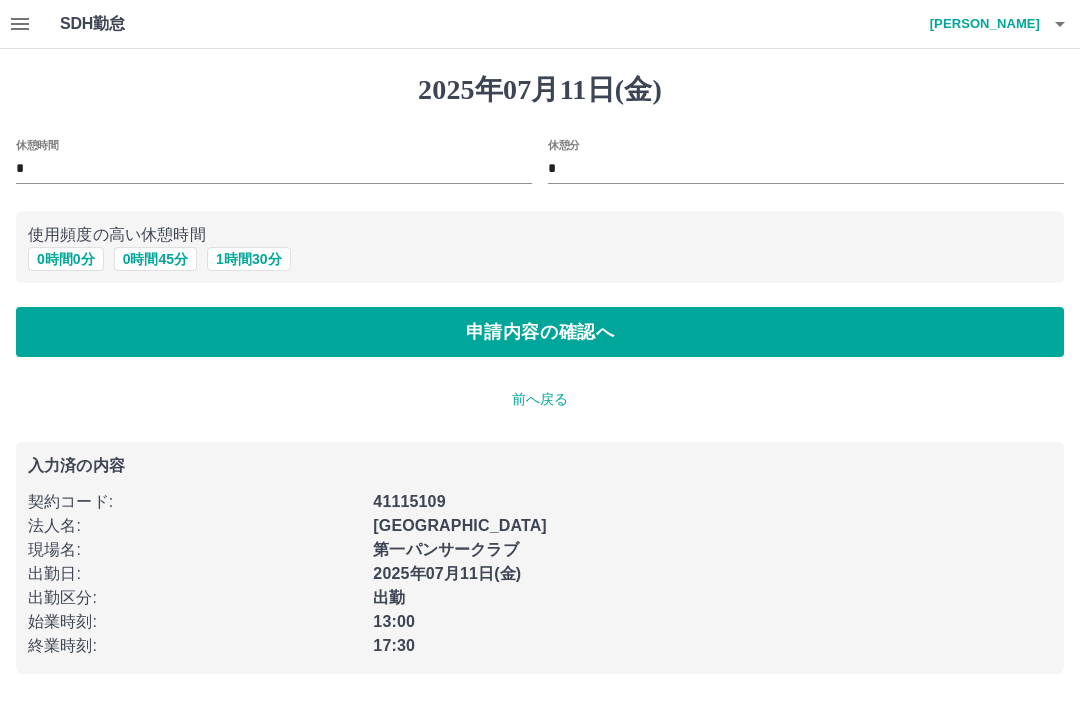 scroll, scrollTop: 0, scrollLeft: 0, axis: both 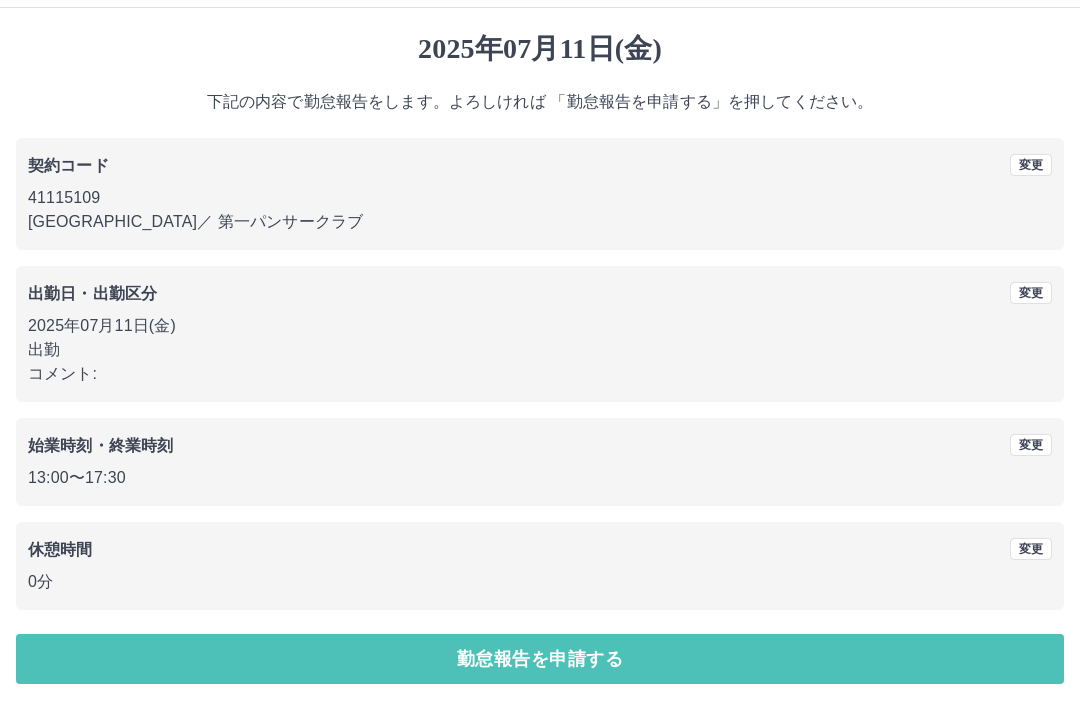 click on "勤怠報告を申請する" at bounding box center (540, 659) 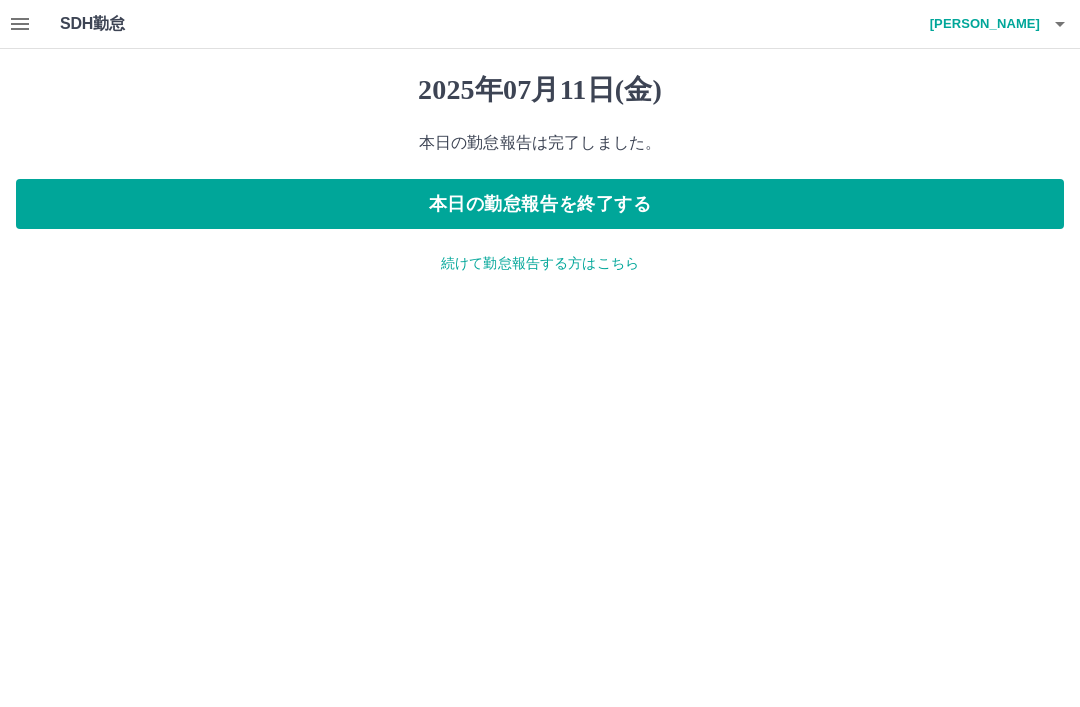 scroll, scrollTop: 0, scrollLeft: 0, axis: both 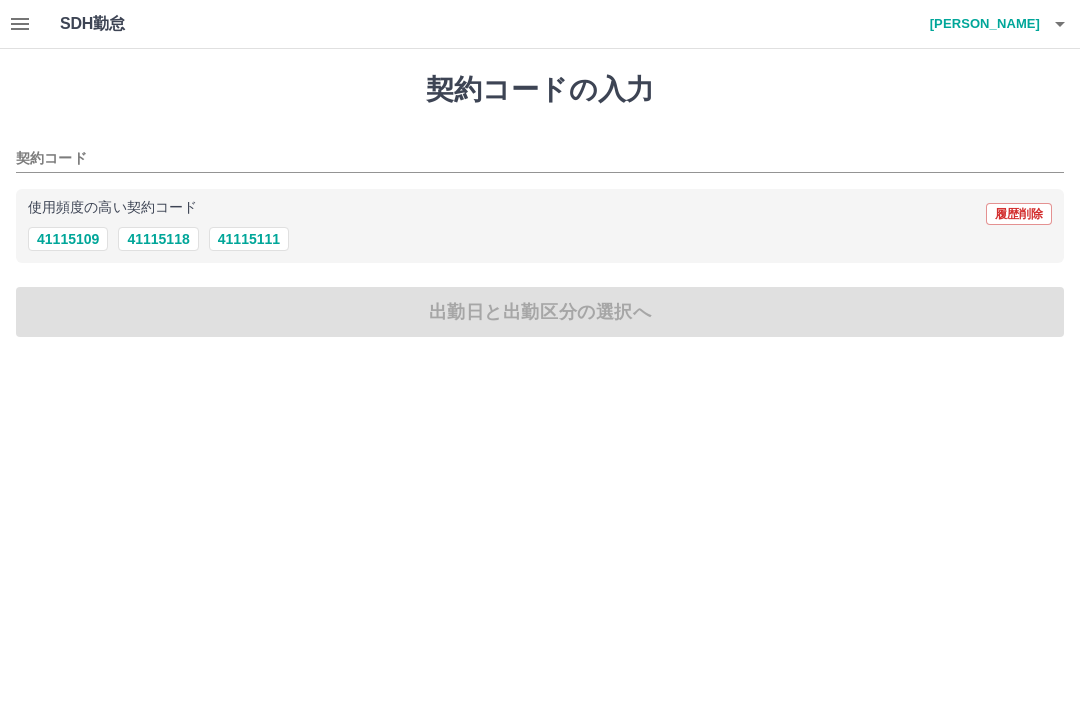 click on "41115109" at bounding box center [68, 239] 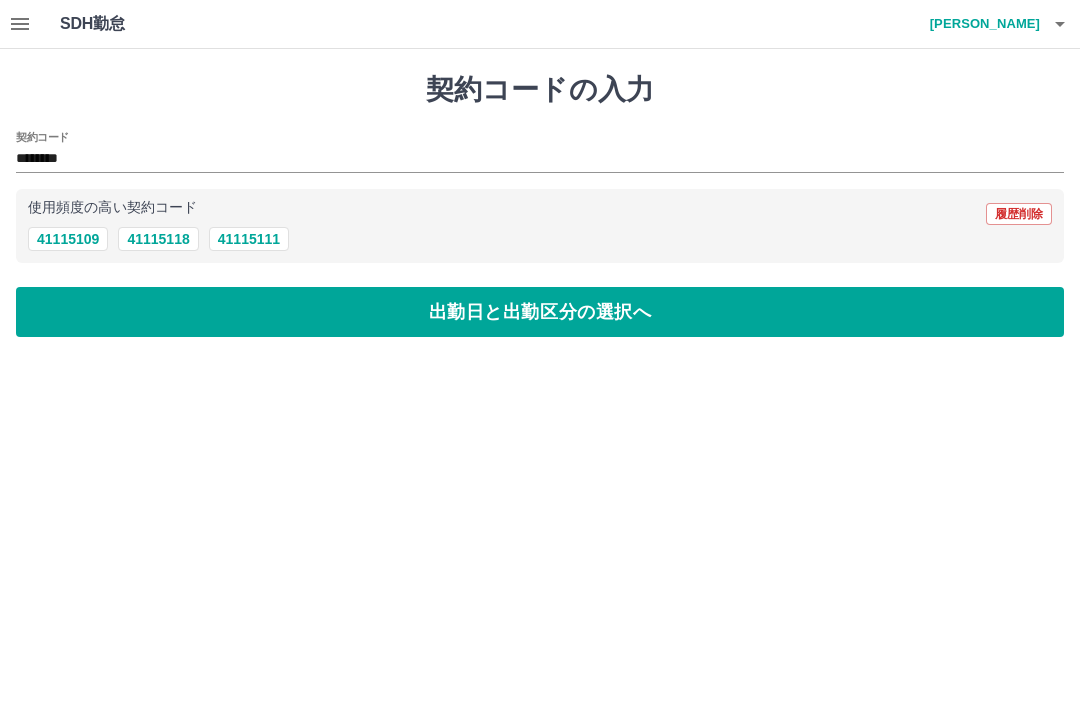click on "出勤日と出勤区分の選択へ" at bounding box center (540, 312) 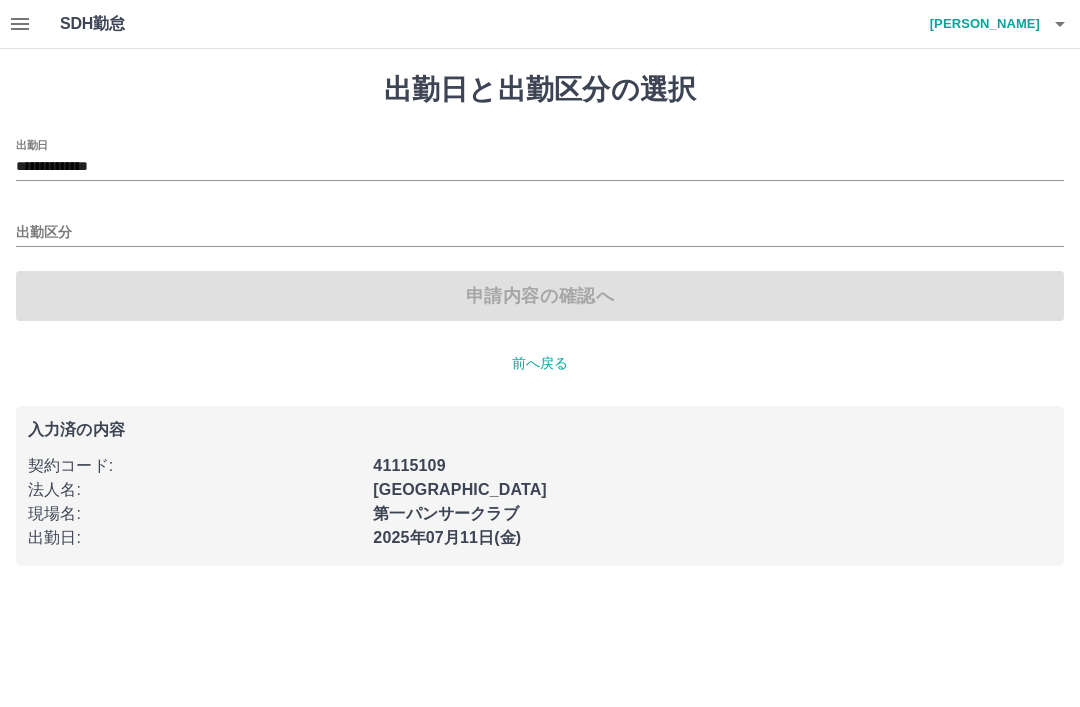 click on "出勤区分" at bounding box center [540, 233] 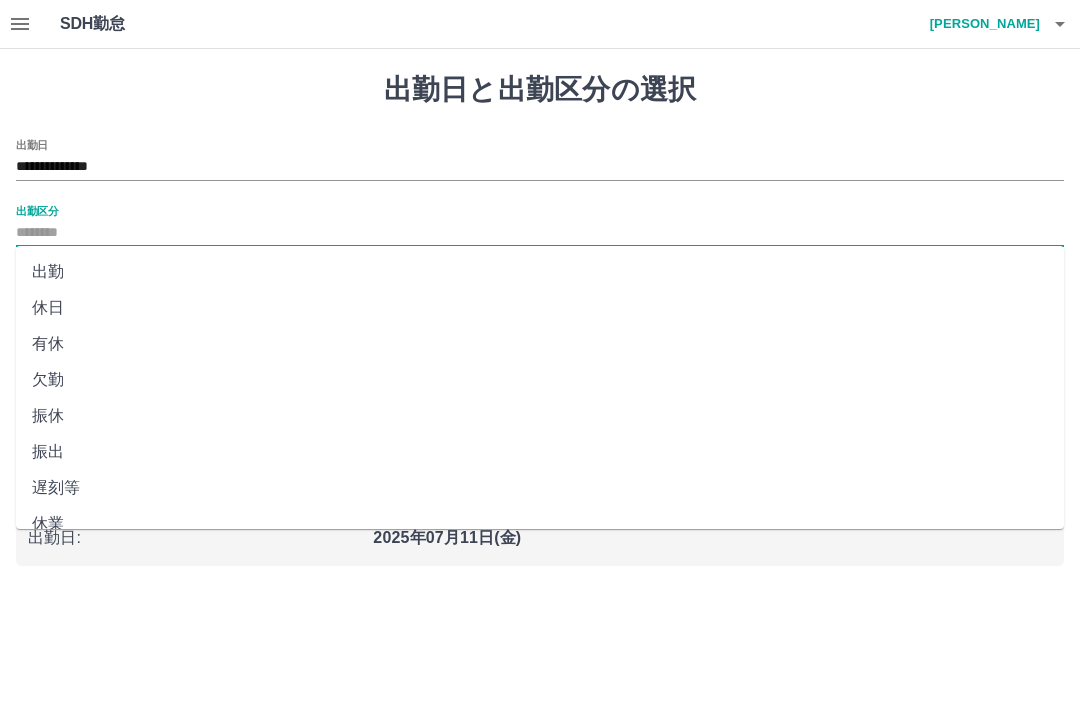 click on "出勤" at bounding box center [540, 272] 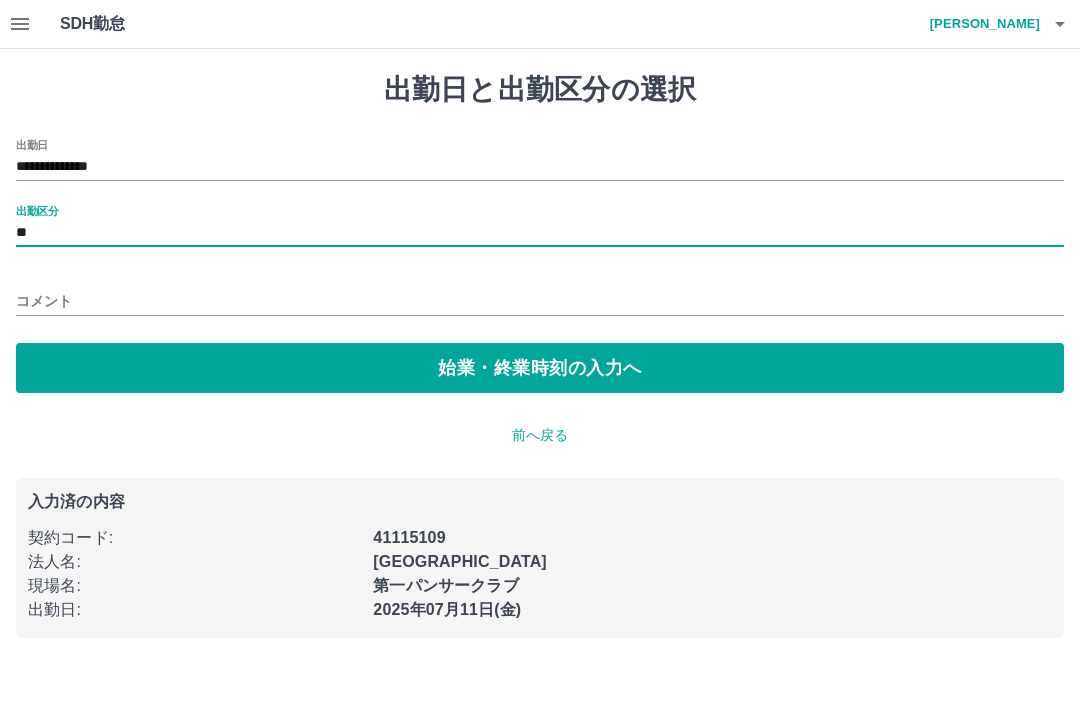 click on "始業・終業時刻の入力へ" at bounding box center [540, 368] 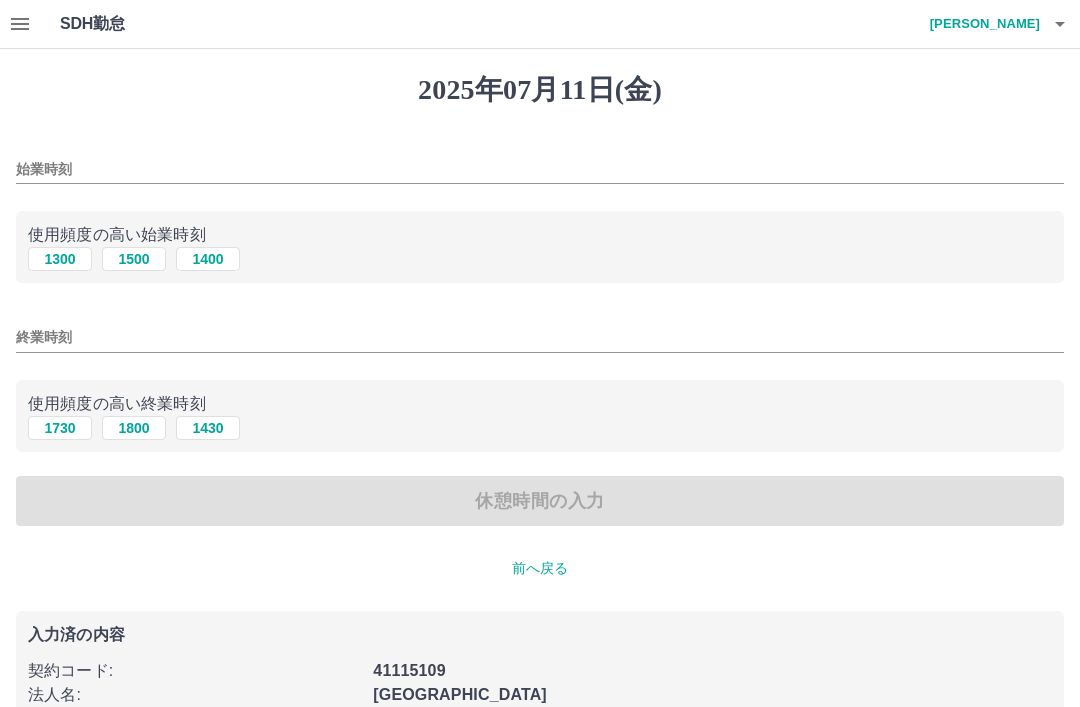 click on "1300" at bounding box center (60, 259) 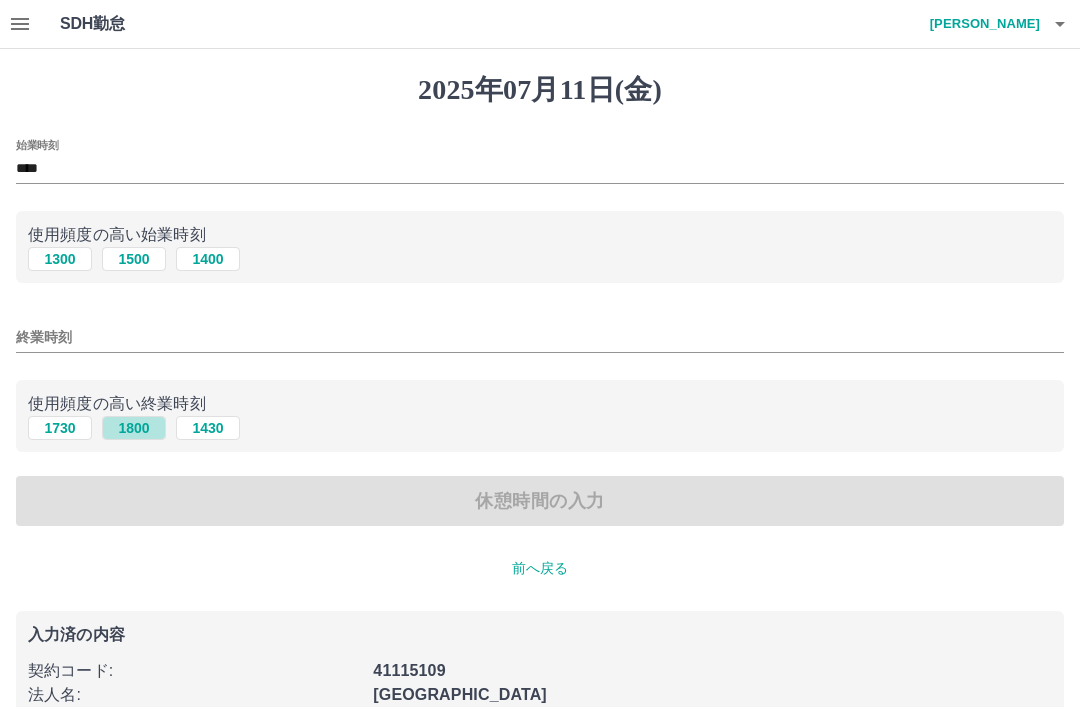 click on "1800" at bounding box center [134, 428] 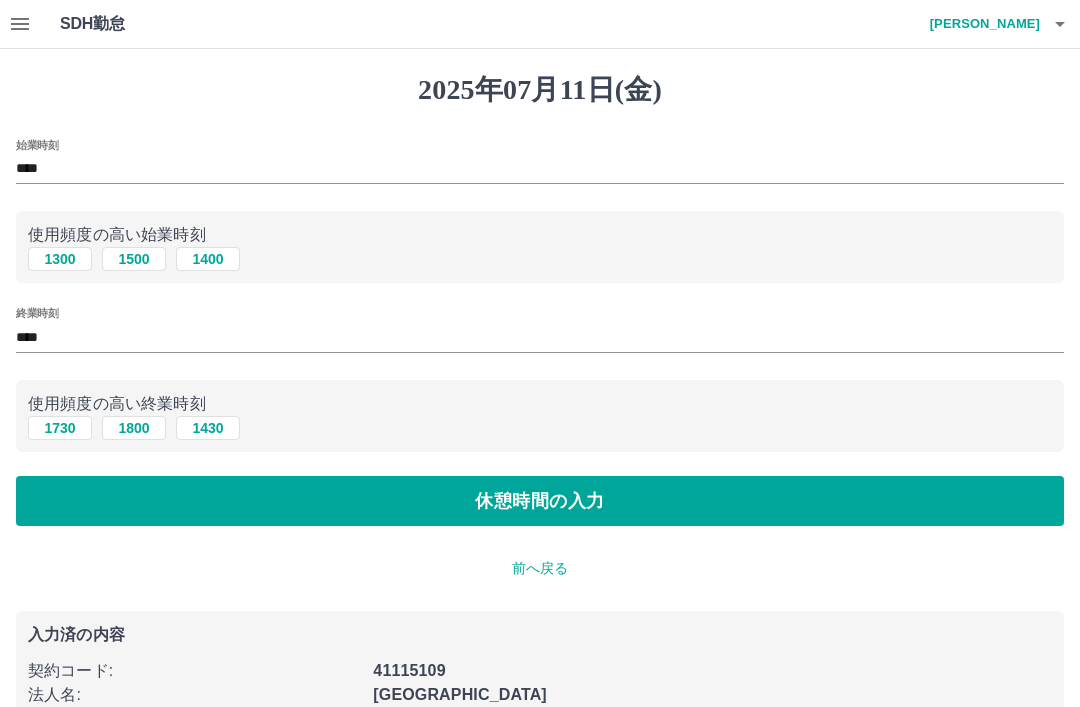 click on "休憩時間の入力" at bounding box center [540, 501] 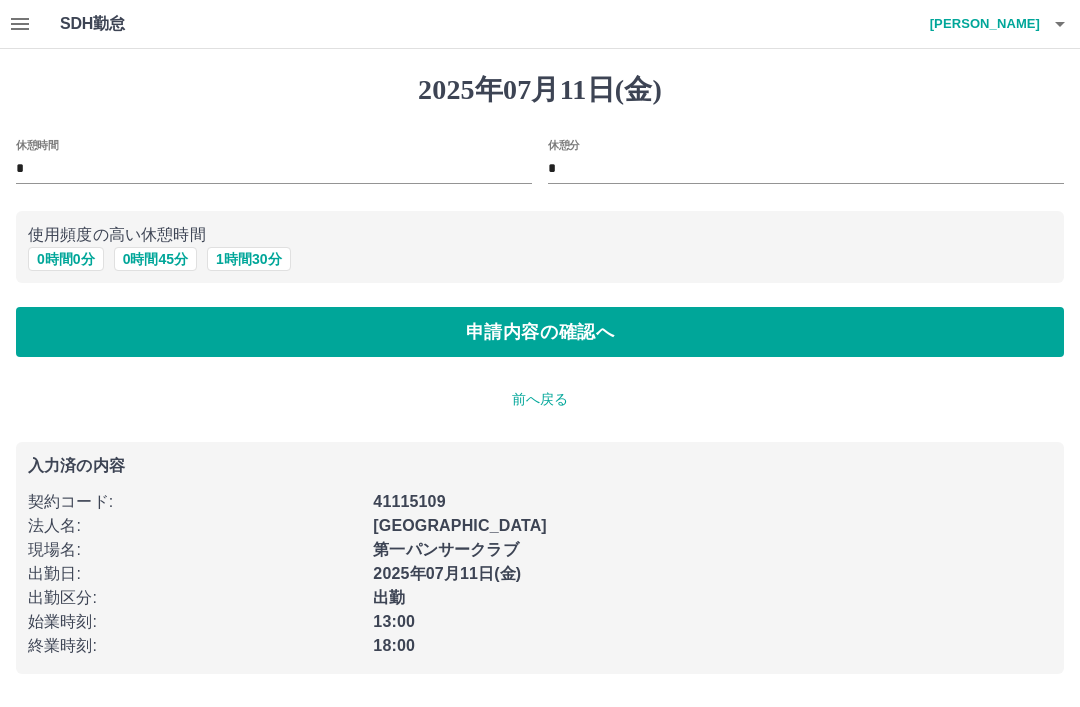 click on "0 時間 0 分" at bounding box center [66, 259] 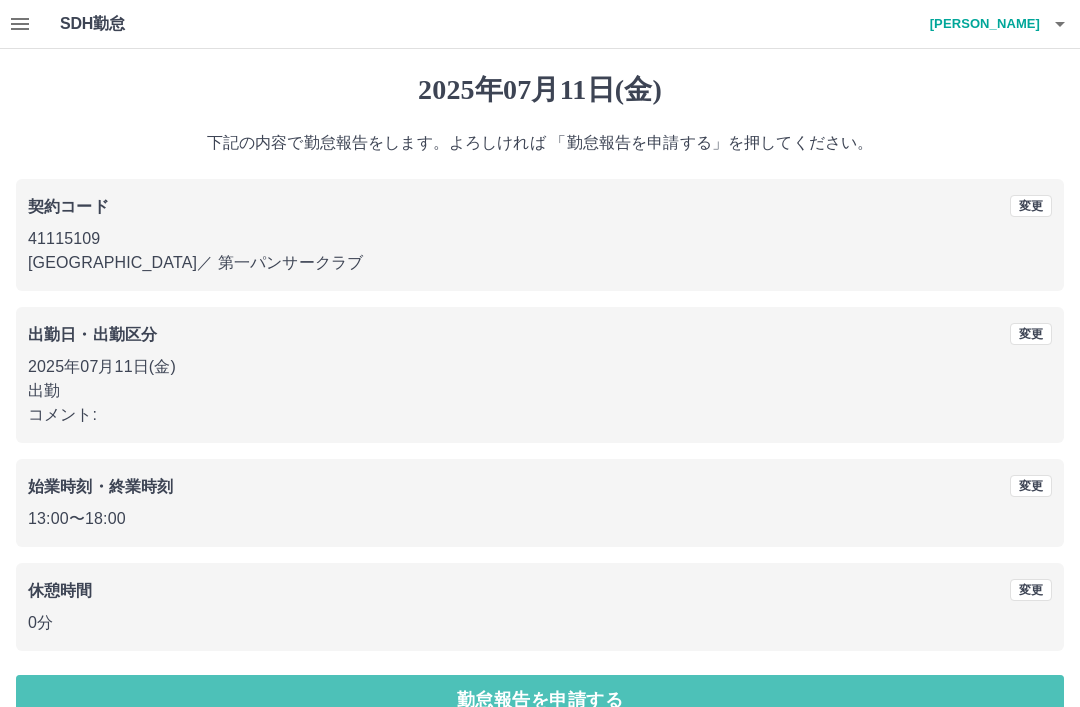 click on "勤怠報告を申請する" at bounding box center (540, 700) 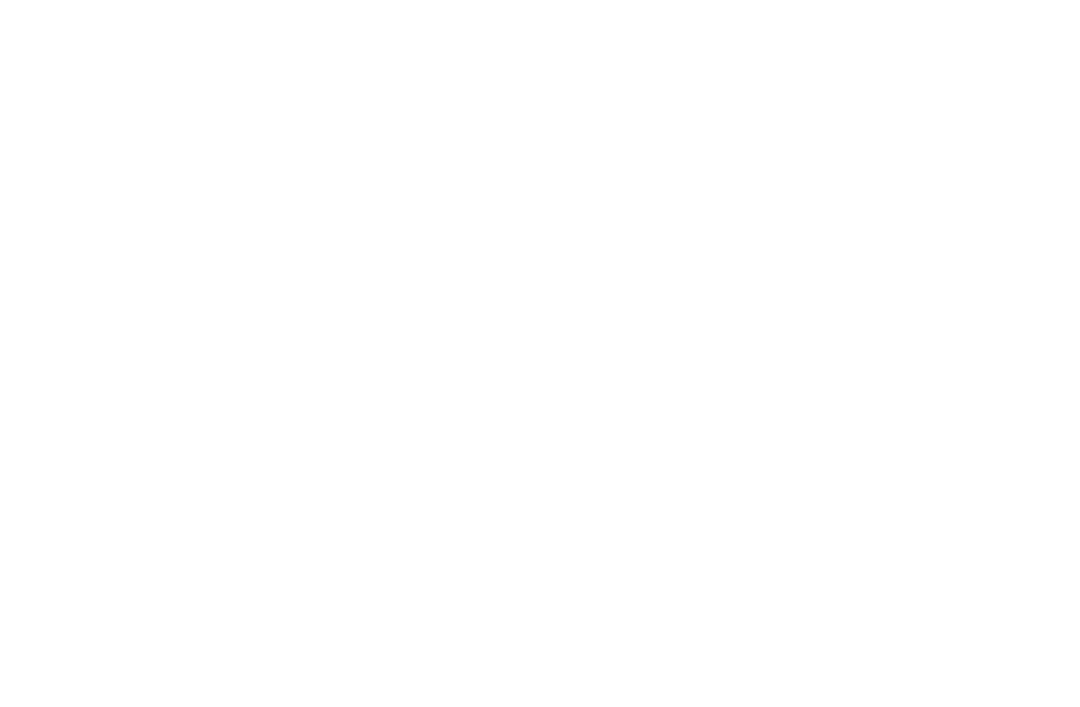 scroll, scrollTop: 0, scrollLeft: 0, axis: both 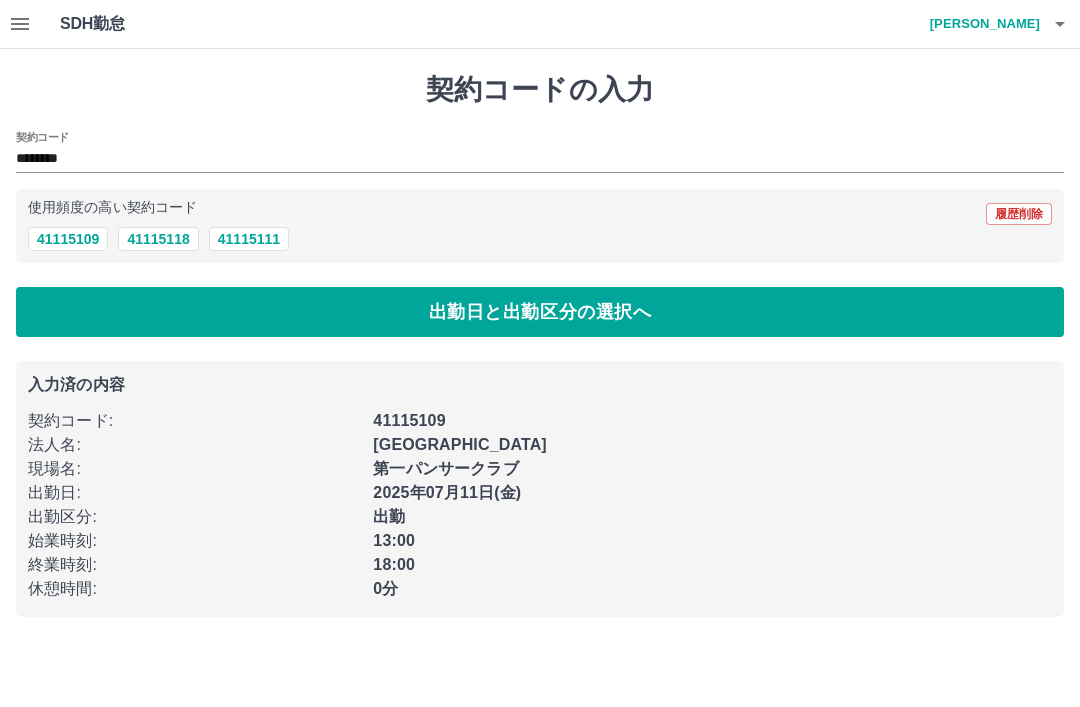 click on "SDH勤怠 鈴木　和浩 契約コードの入力 契約コード ******** 使用頻度の高い契約コード 履歴削除 41115109 41115118 41115111 出勤日と出勤区分の選択へ 入力済の内容 契約コード : 41115109 法人名 : 浜松市 現場名 : 第一パンサークラブ 出勤日 : 2025年07月11日(金) 出勤区分 : 出勤 始業時刻 : 13:00 終業時刻 : 18:00 休憩時間 : 0分 SDH勤怠" at bounding box center [540, 320] 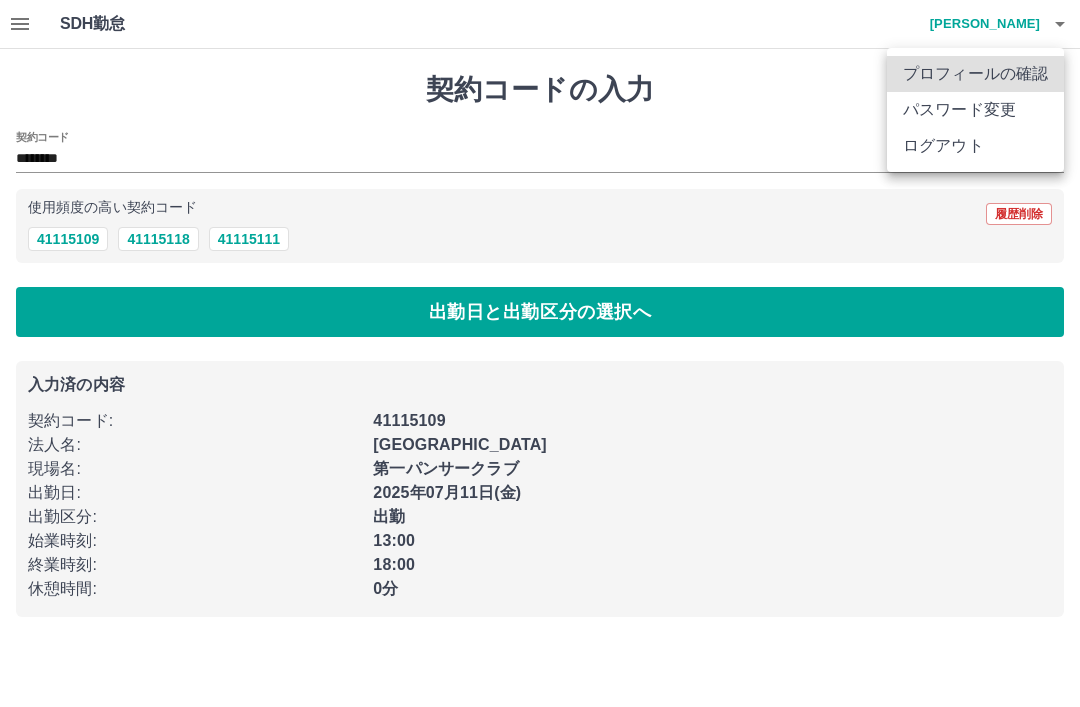 click on "プロフィールの確認" at bounding box center (975, 74) 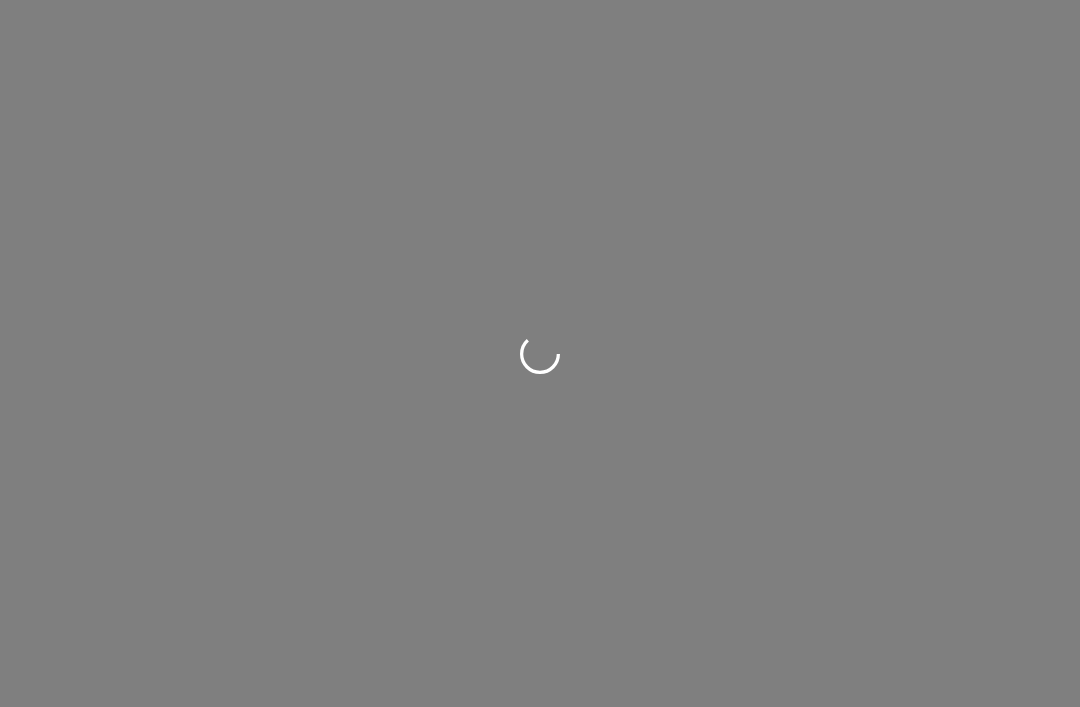 scroll, scrollTop: 0, scrollLeft: 0, axis: both 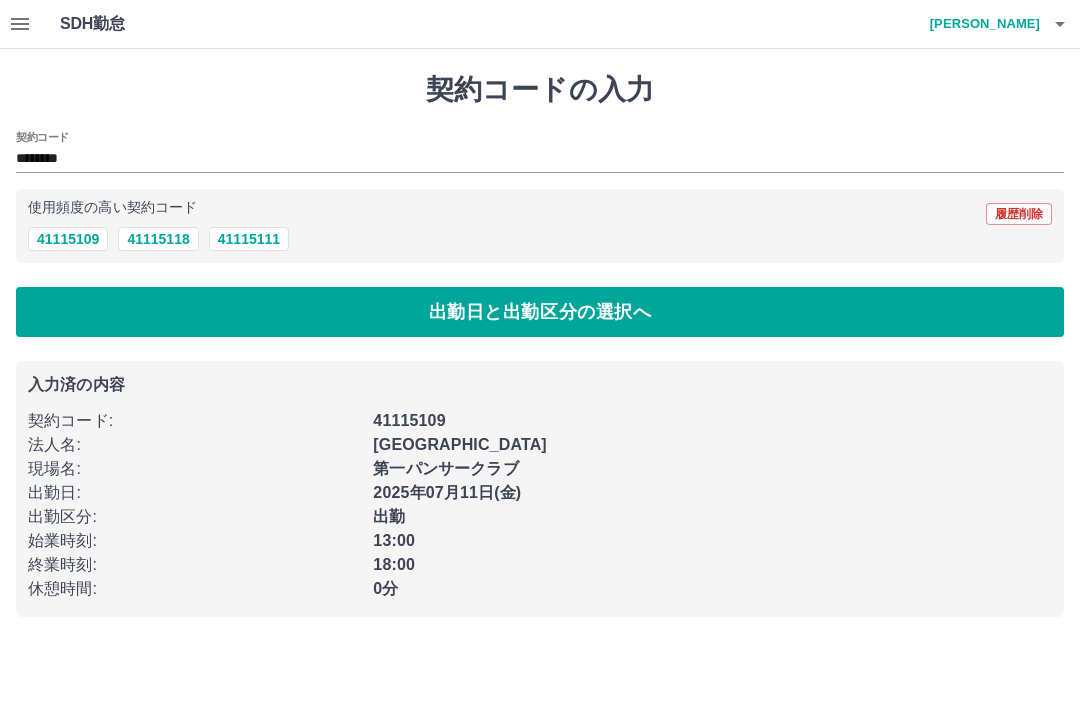 click on "SDH勤怠" at bounding box center (125, 24) 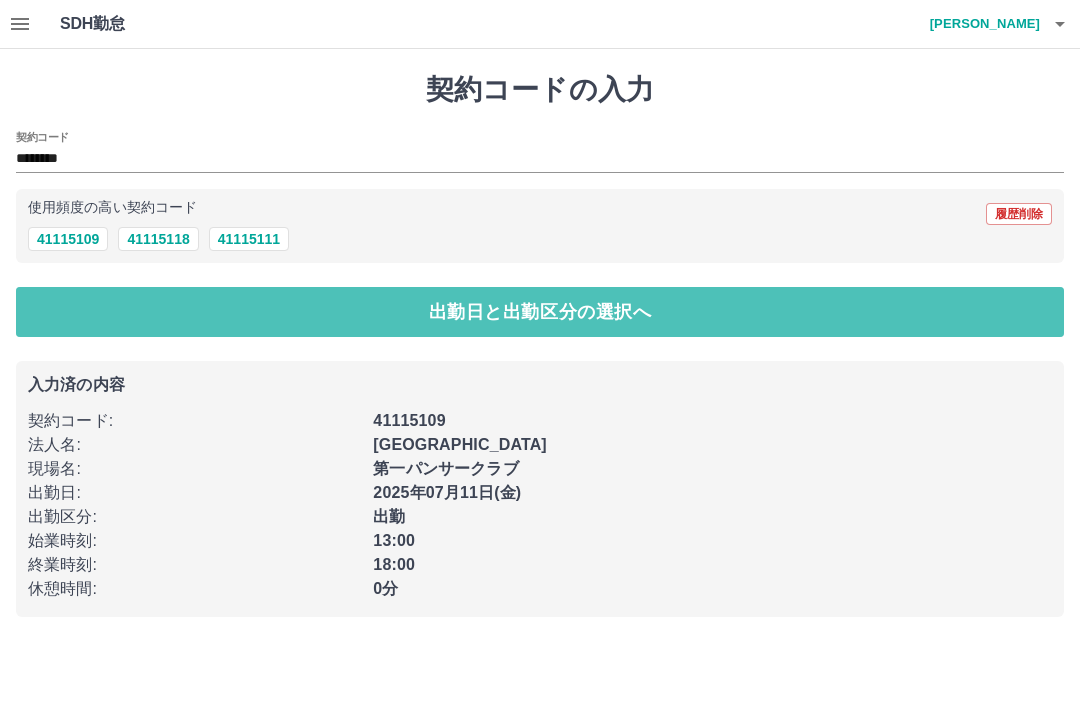 click on "出勤日と出勤区分の選択へ" at bounding box center [540, 312] 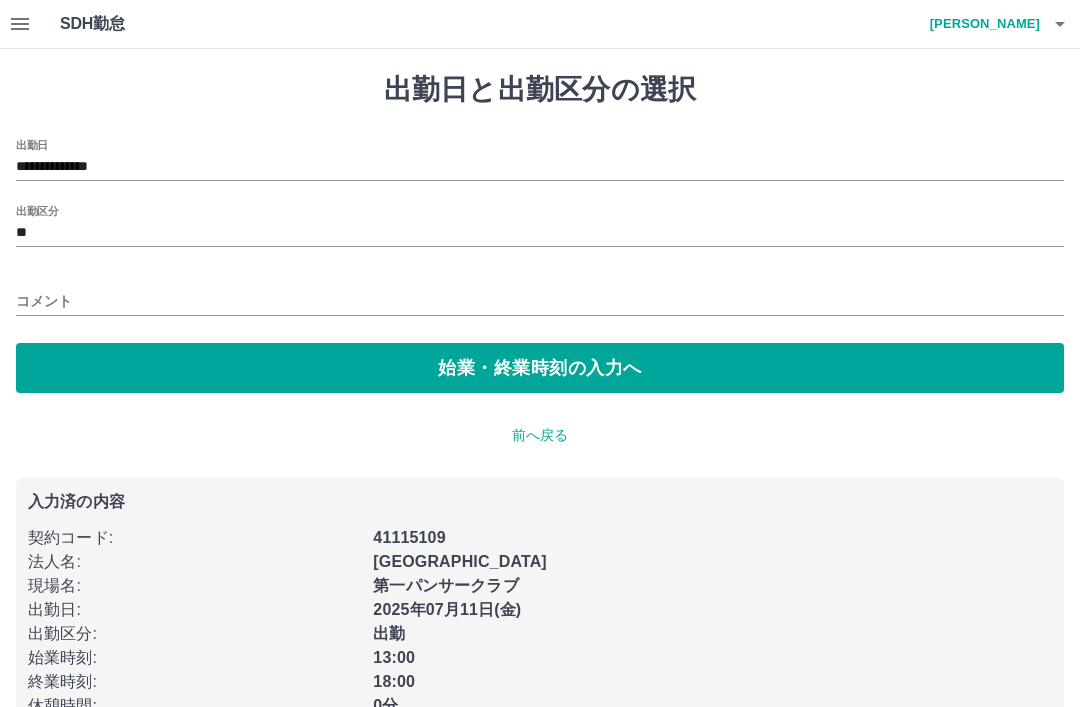 scroll, scrollTop: 50, scrollLeft: 0, axis: vertical 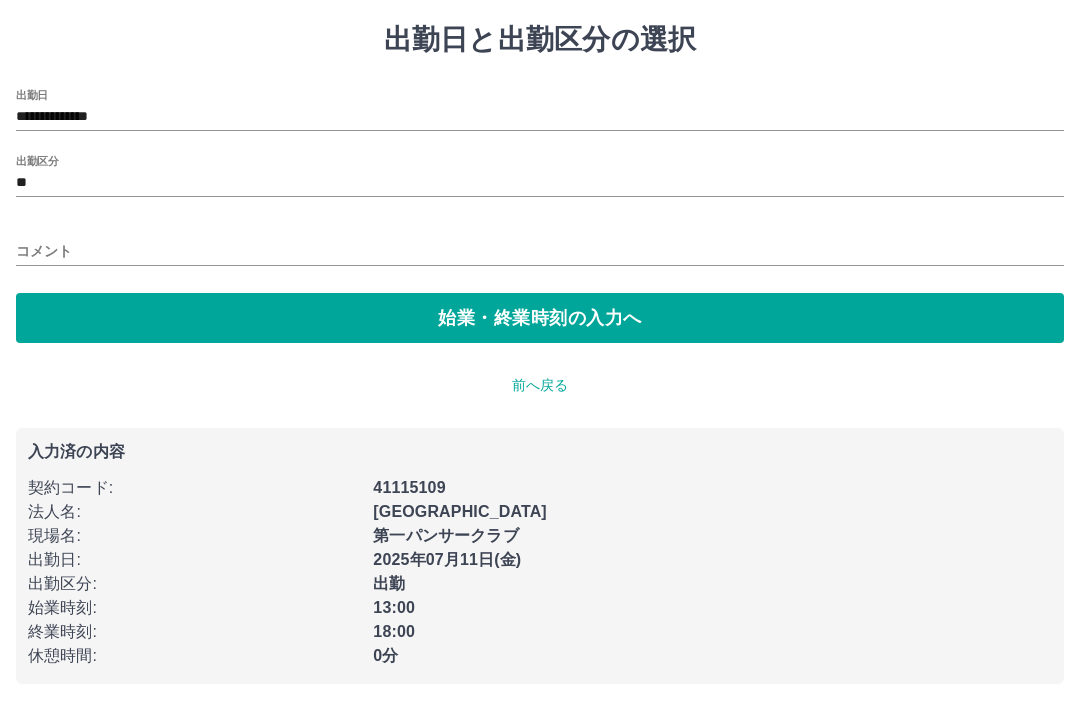 click on "始業・終業時刻の入力へ" at bounding box center [540, 318] 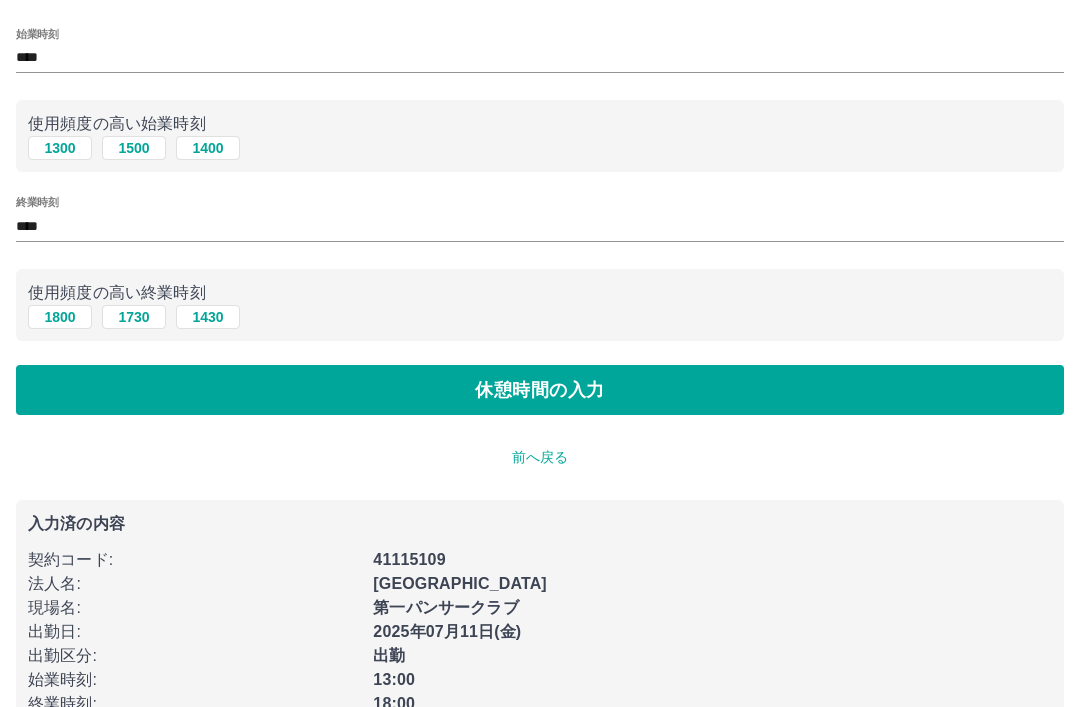 scroll, scrollTop: 111, scrollLeft: 0, axis: vertical 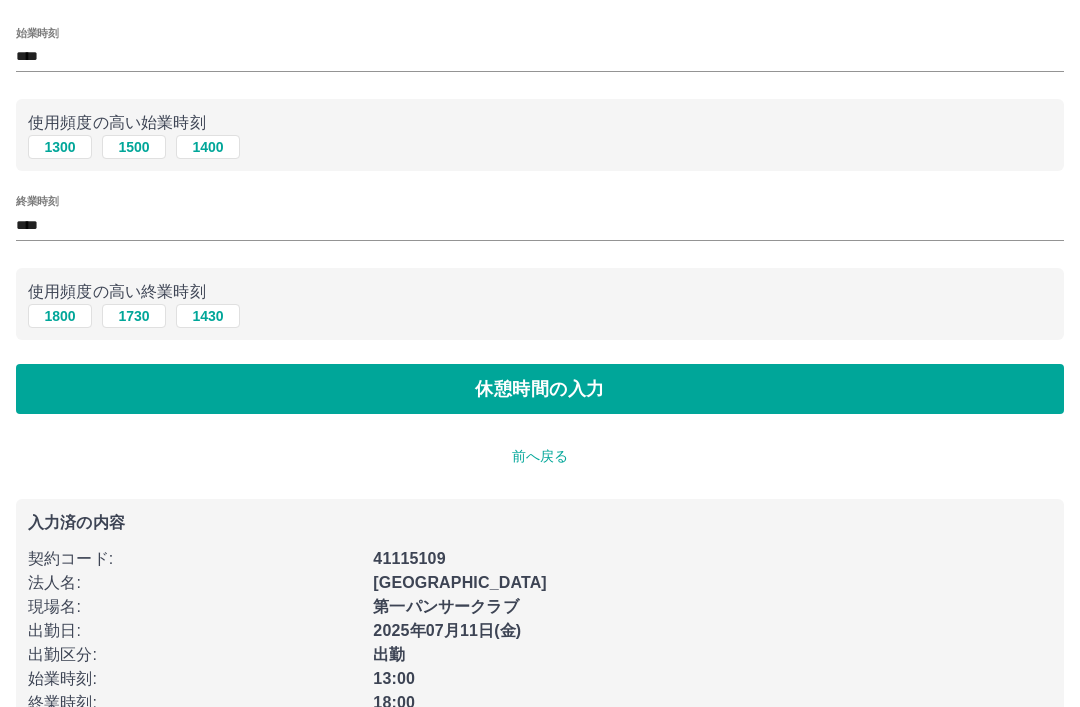 click on "休憩時間の入力" at bounding box center (540, 390) 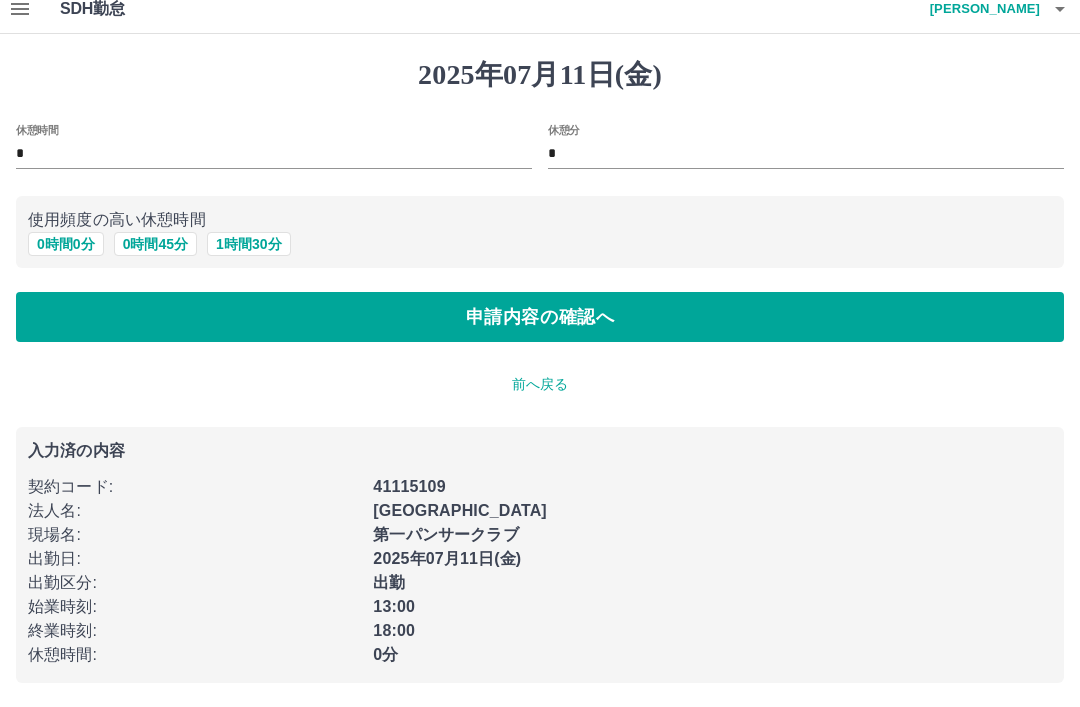 scroll, scrollTop: 16, scrollLeft: 0, axis: vertical 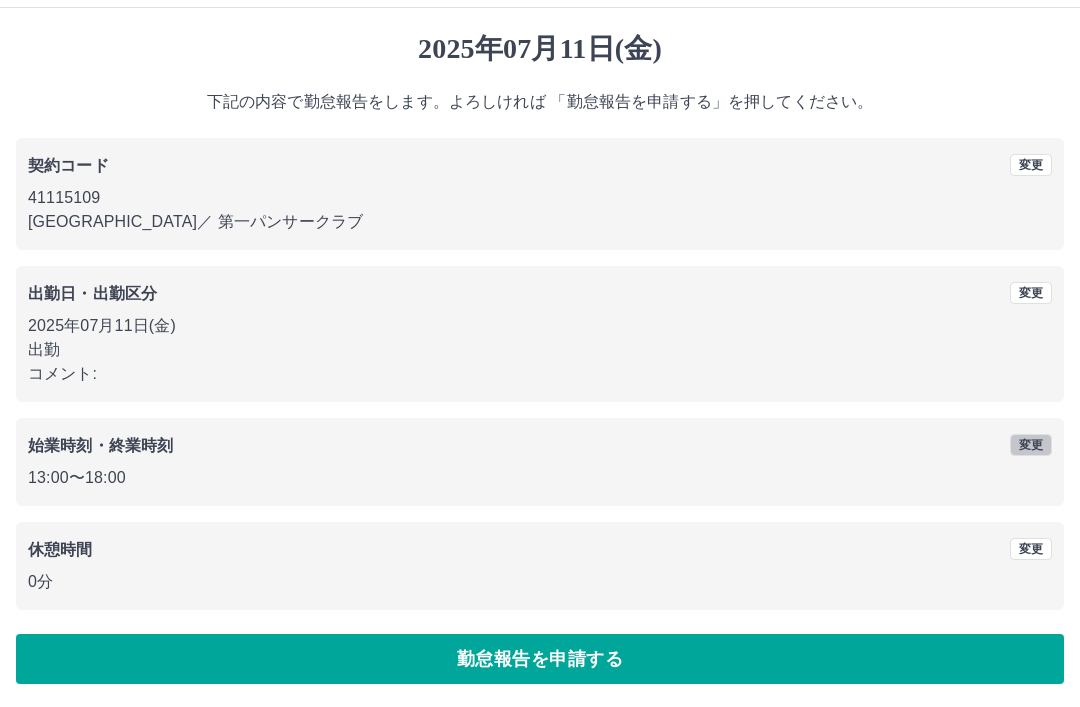click on "変更" at bounding box center [1031, 445] 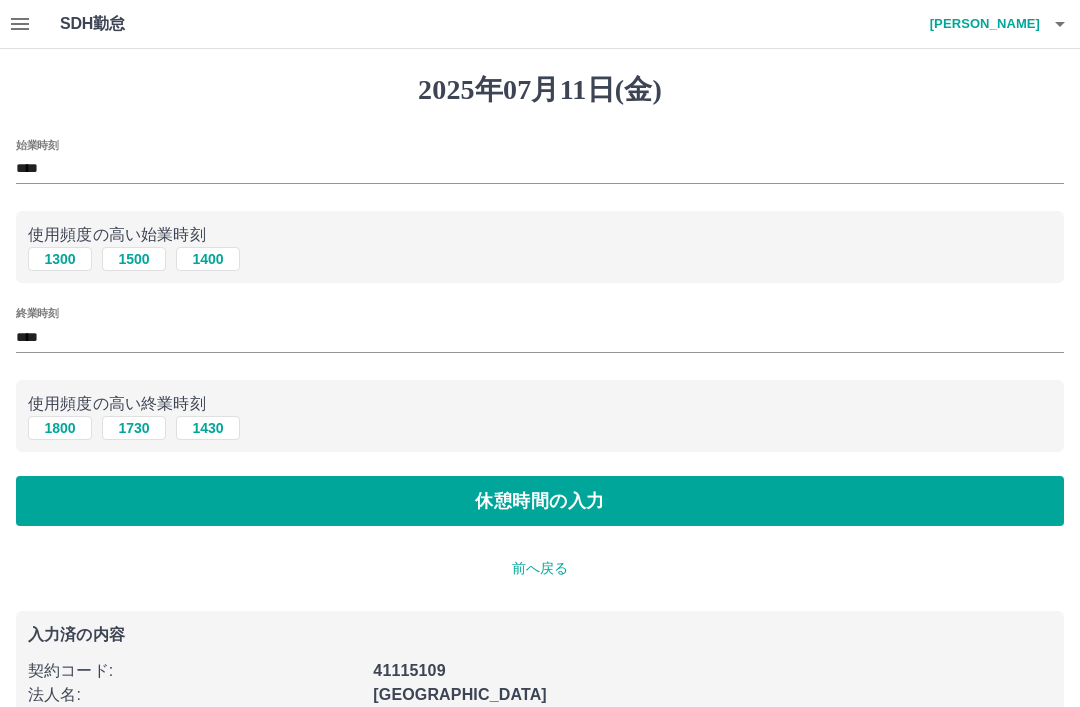 click on "****" at bounding box center (540, 337) 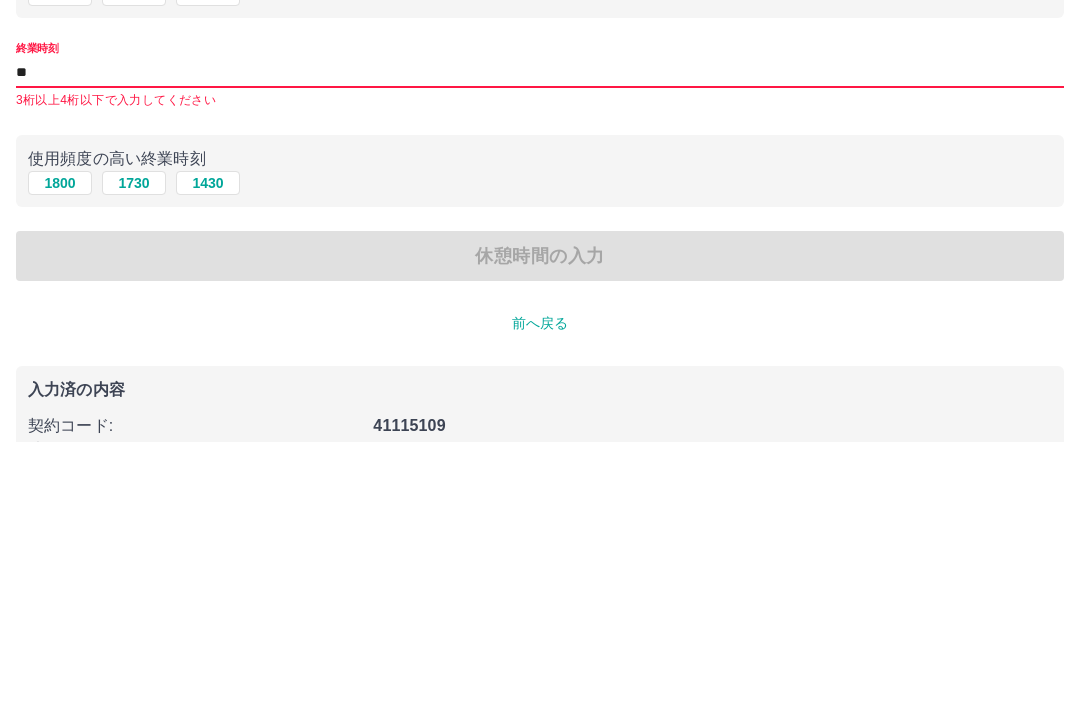 type on "*" 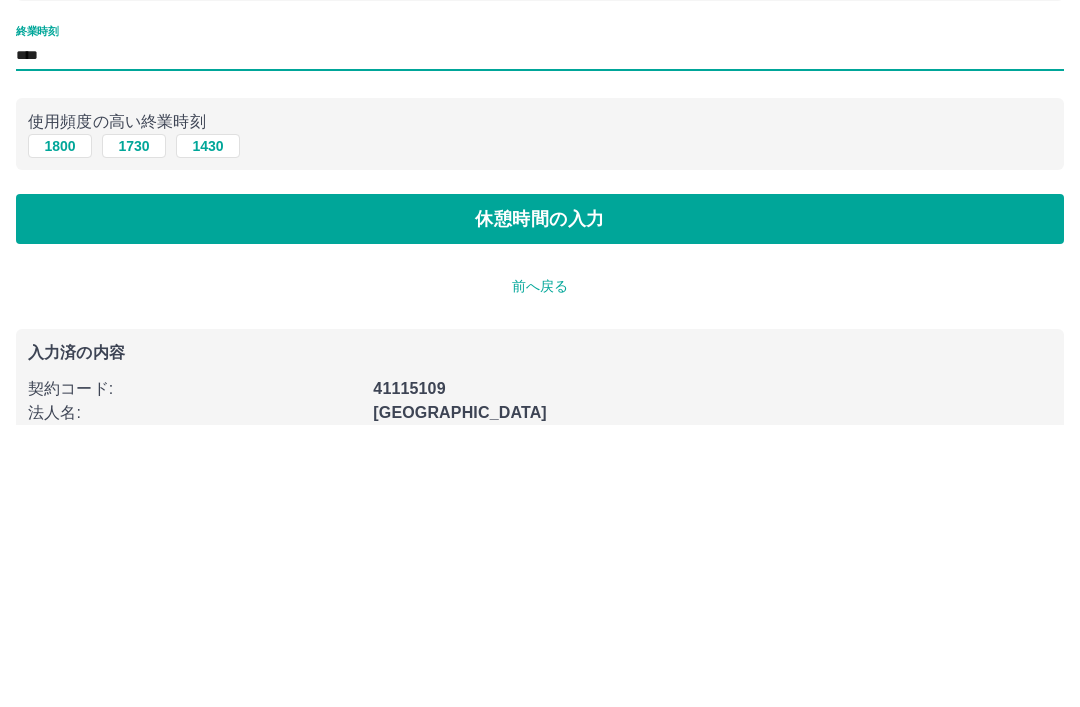 type on "****" 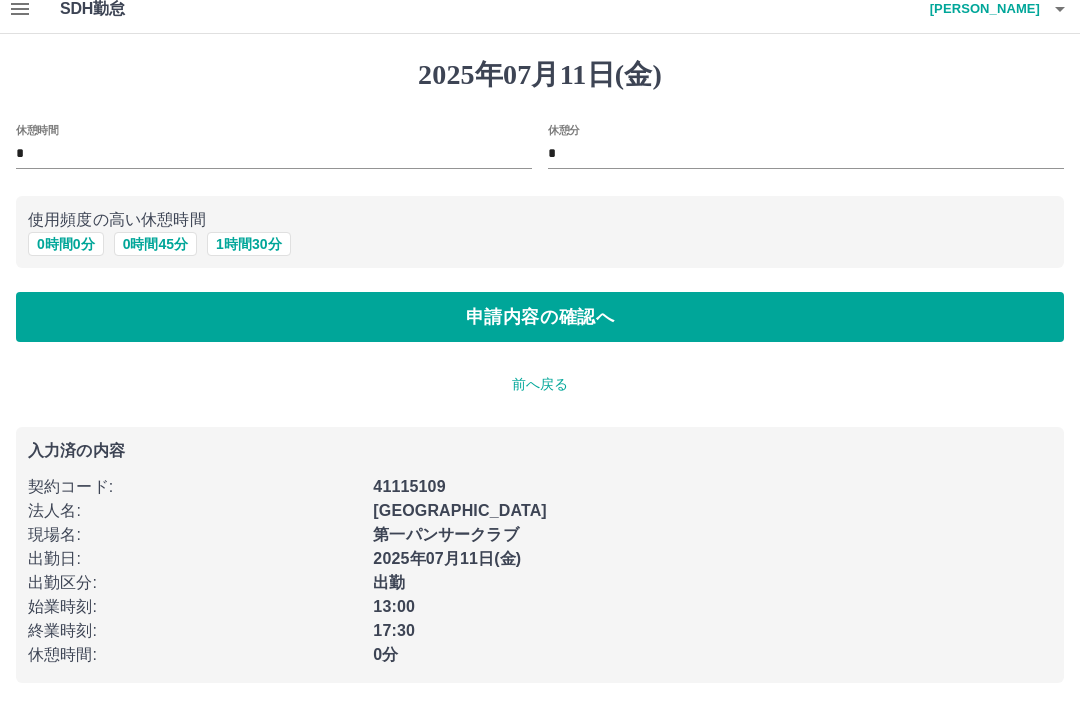 click on "申請内容の確認へ" at bounding box center [540, 317] 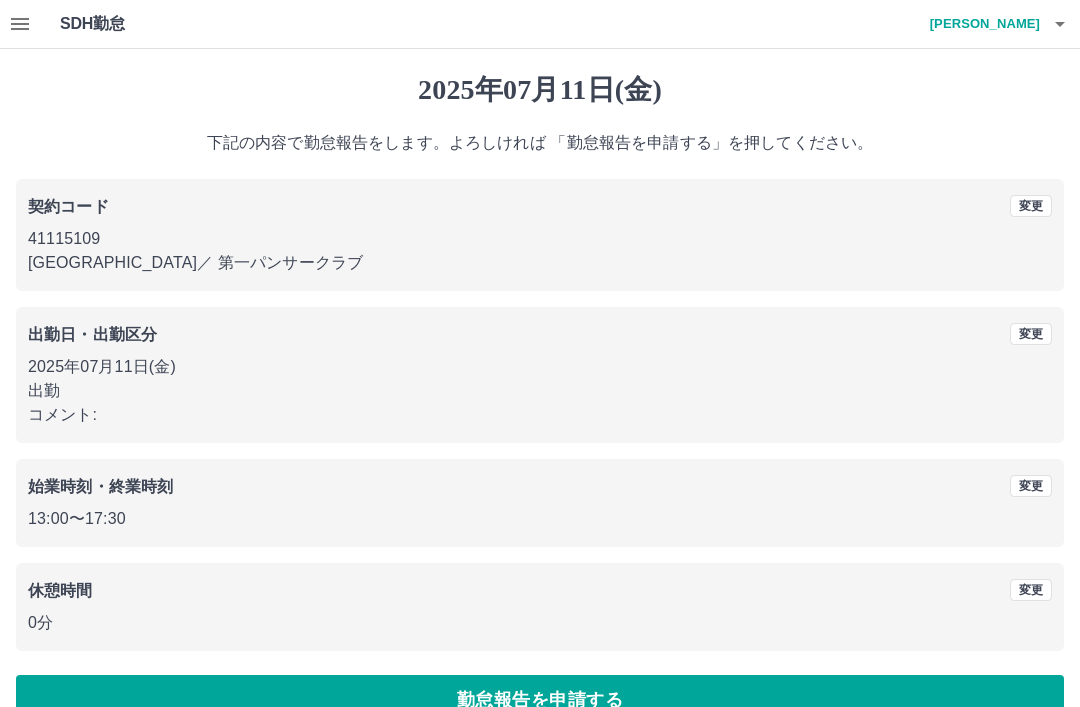 scroll, scrollTop: 41, scrollLeft: 0, axis: vertical 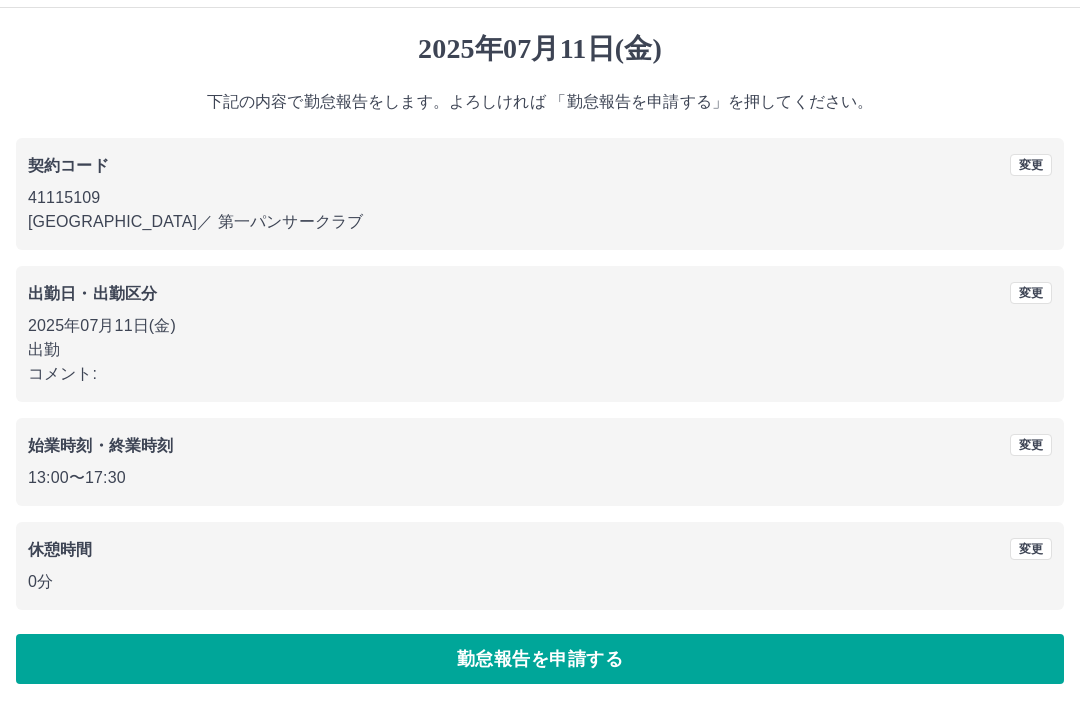 click on "勤怠報告を申請する" at bounding box center (540, 659) 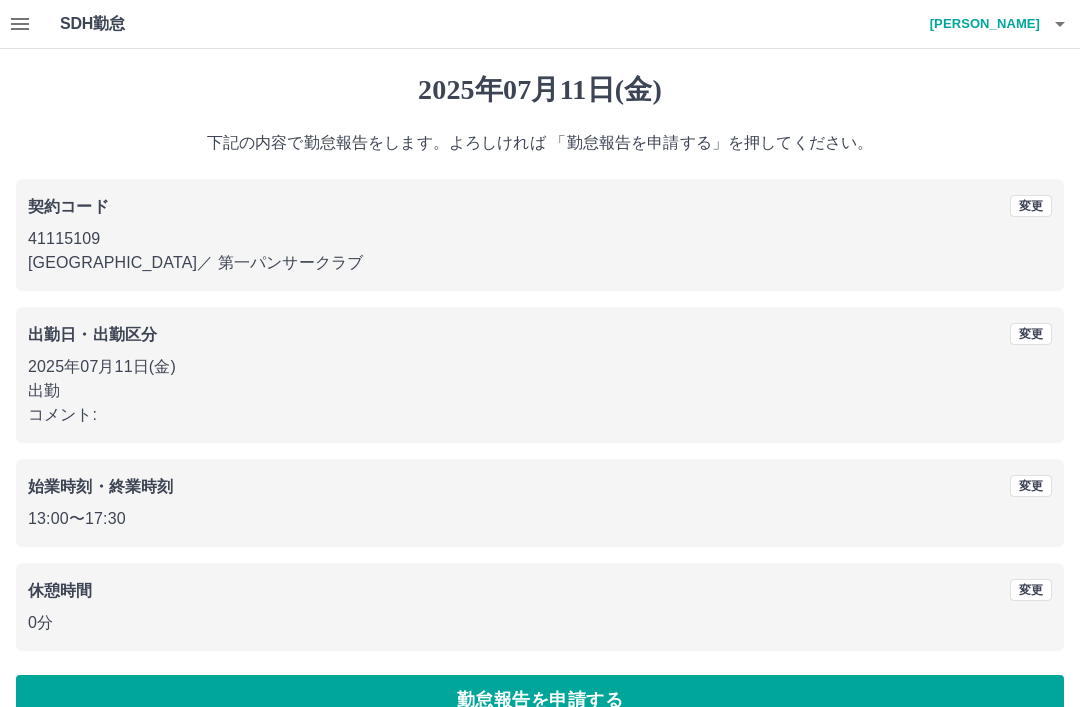 click 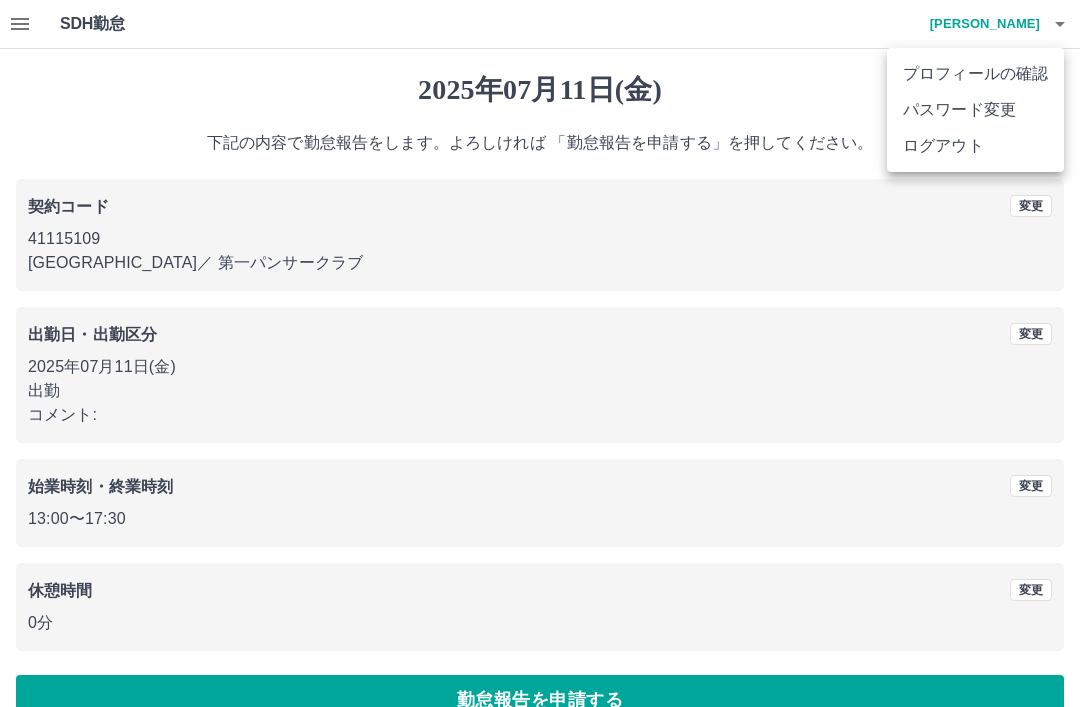 click on "ログアウト" at bounding box center (975, 146) 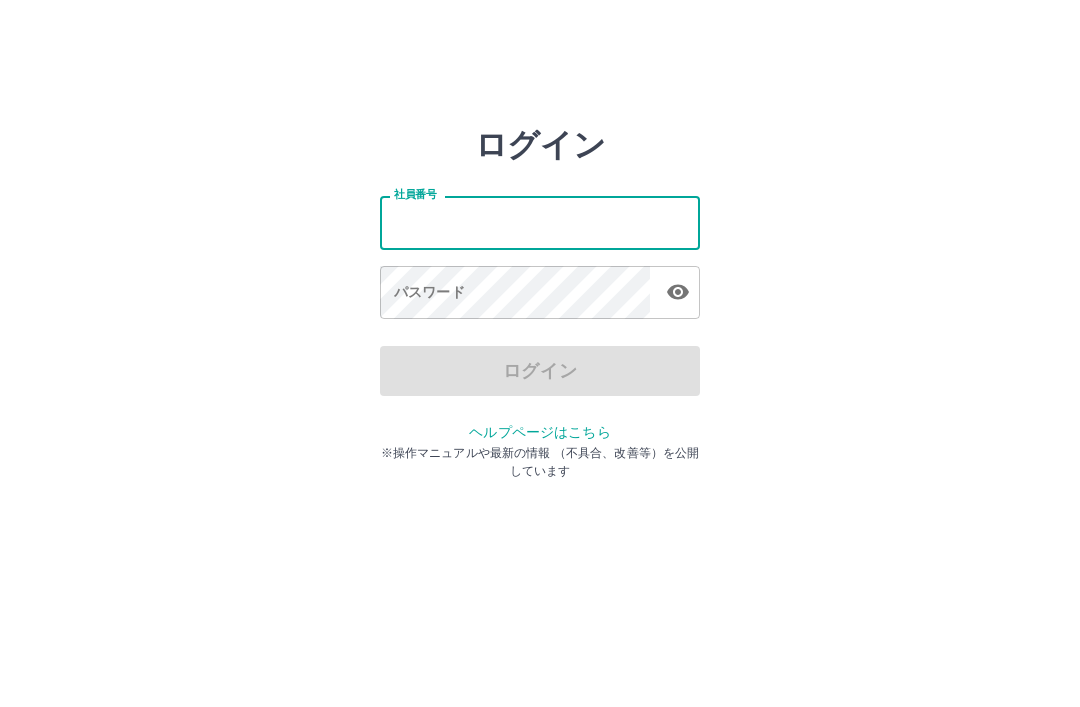 scroll, scrollTop: 0, scrollLeft: 0, axis: both 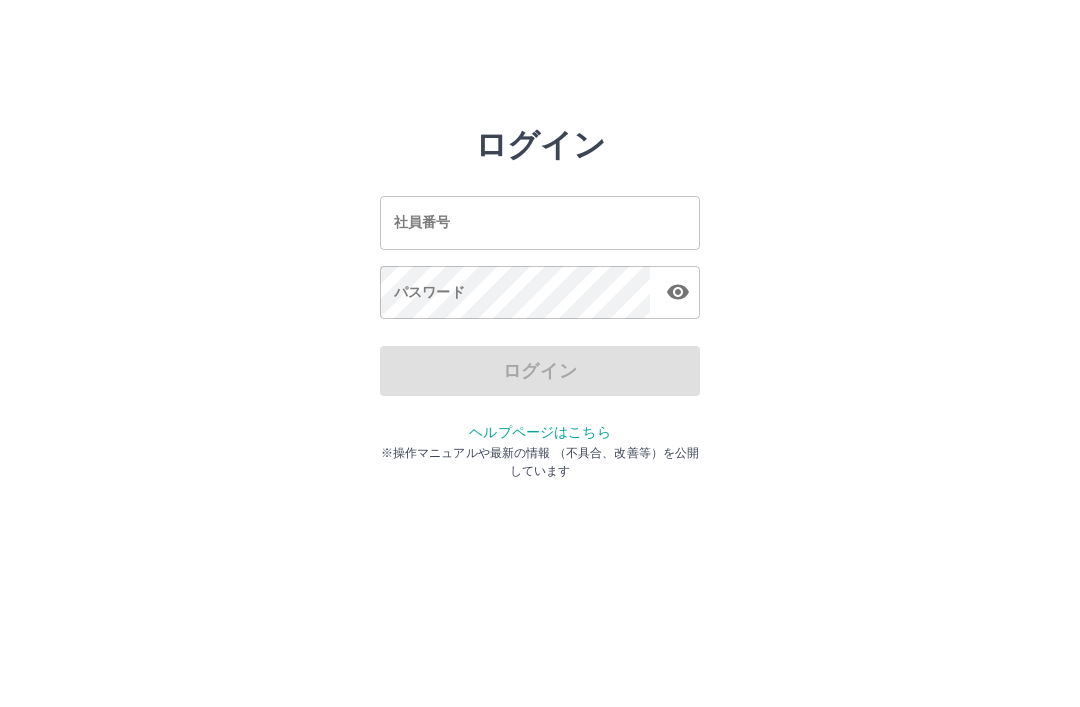 click on "社員番号" at bounding box center [540, 222] 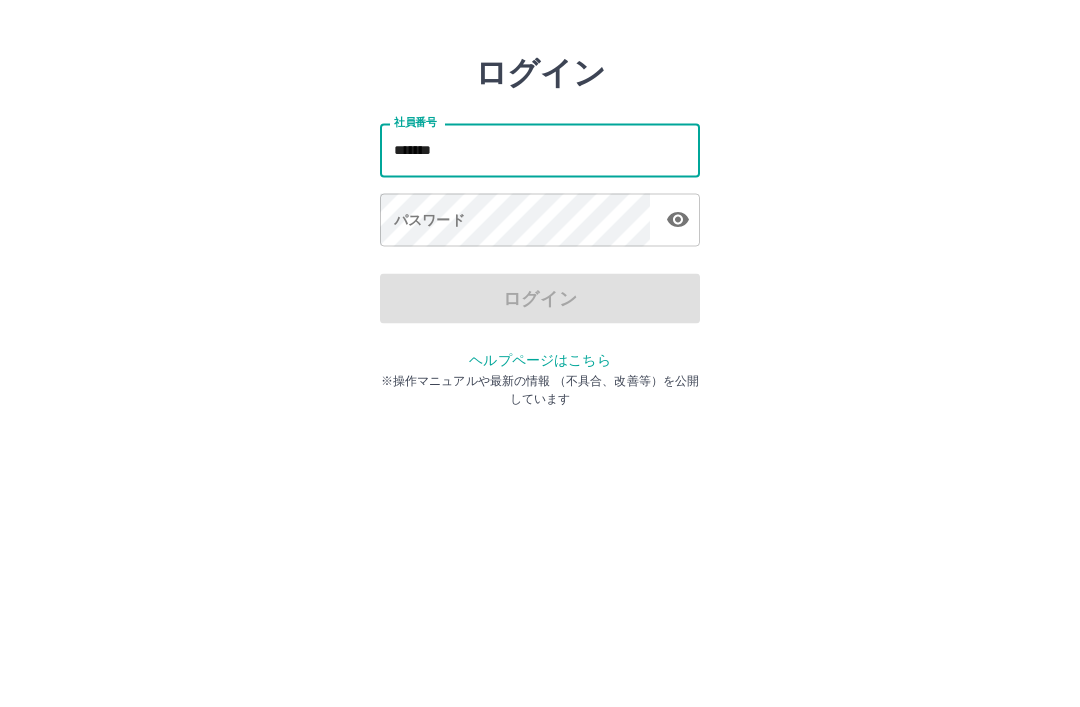 type on "*******" 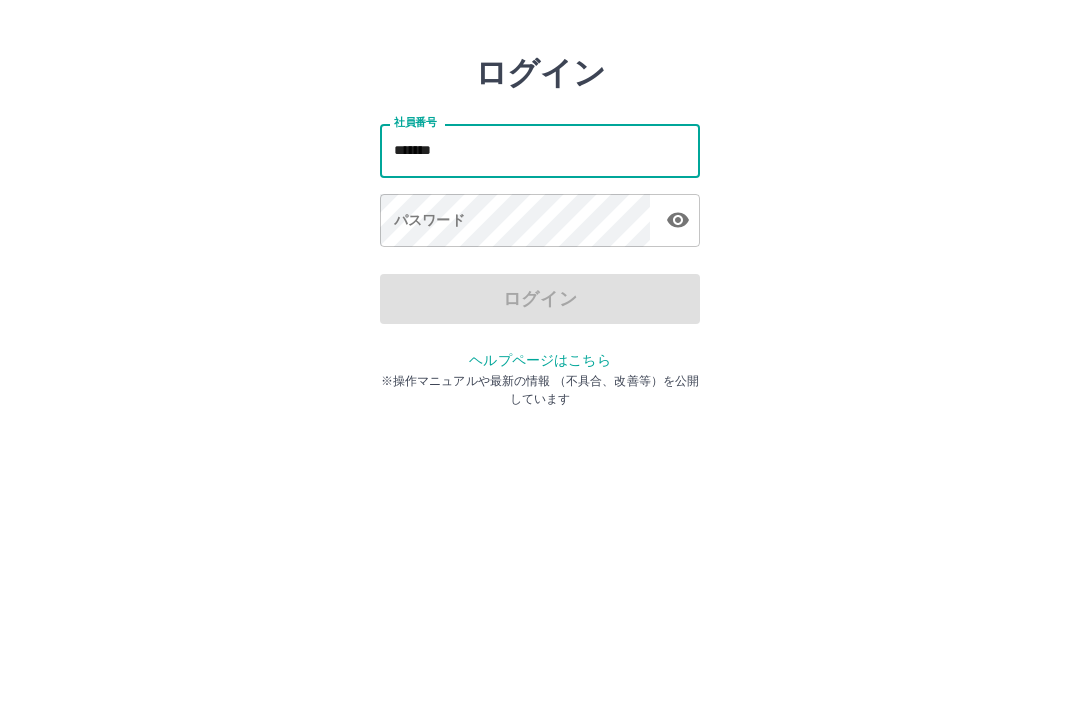 click on "パスワード パスワード" at bounding box center (540, 294) 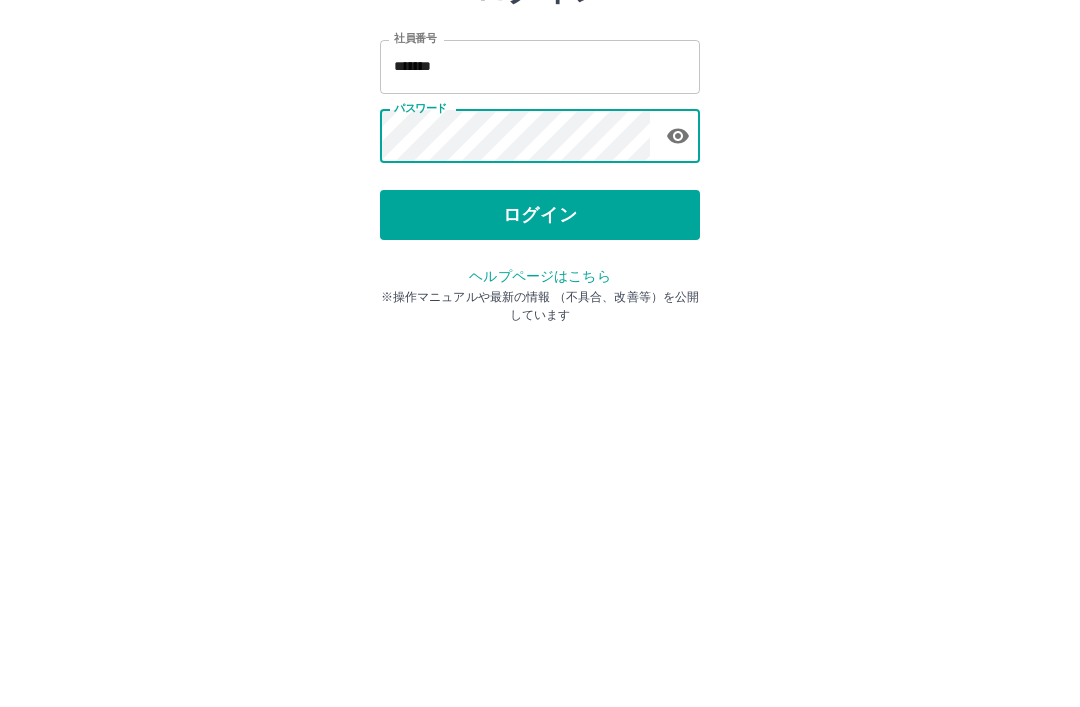 click on "ログイン" at bounding box center [540, 371] 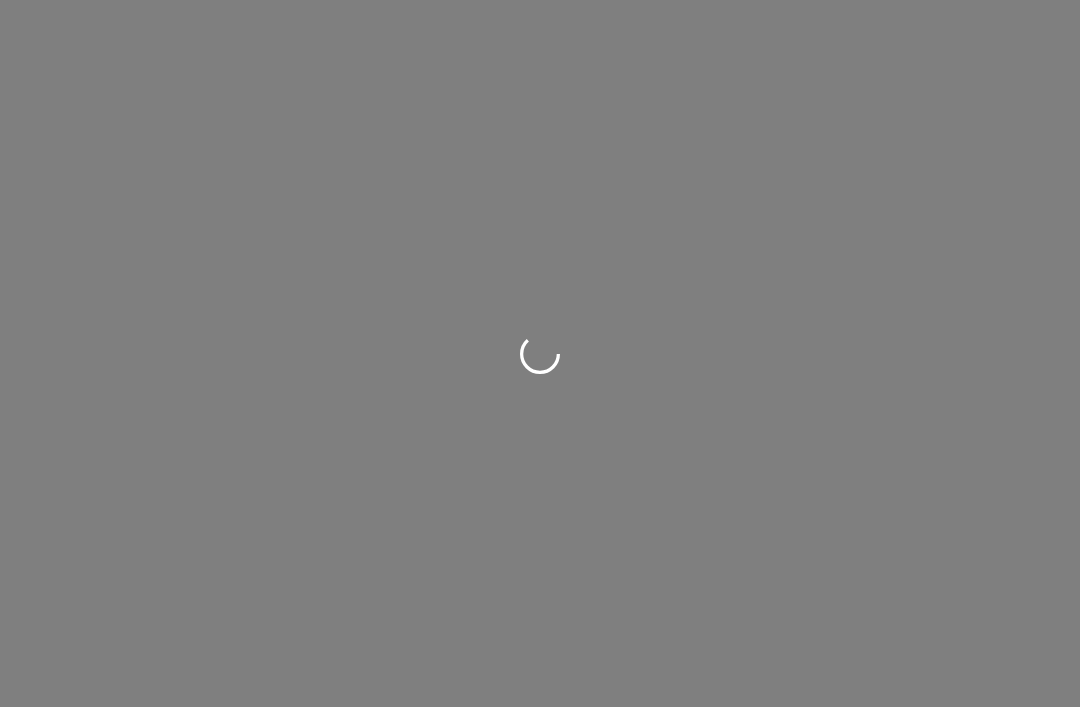 scroll, scrollTop: 0, scrollLeft: 0, axis: both 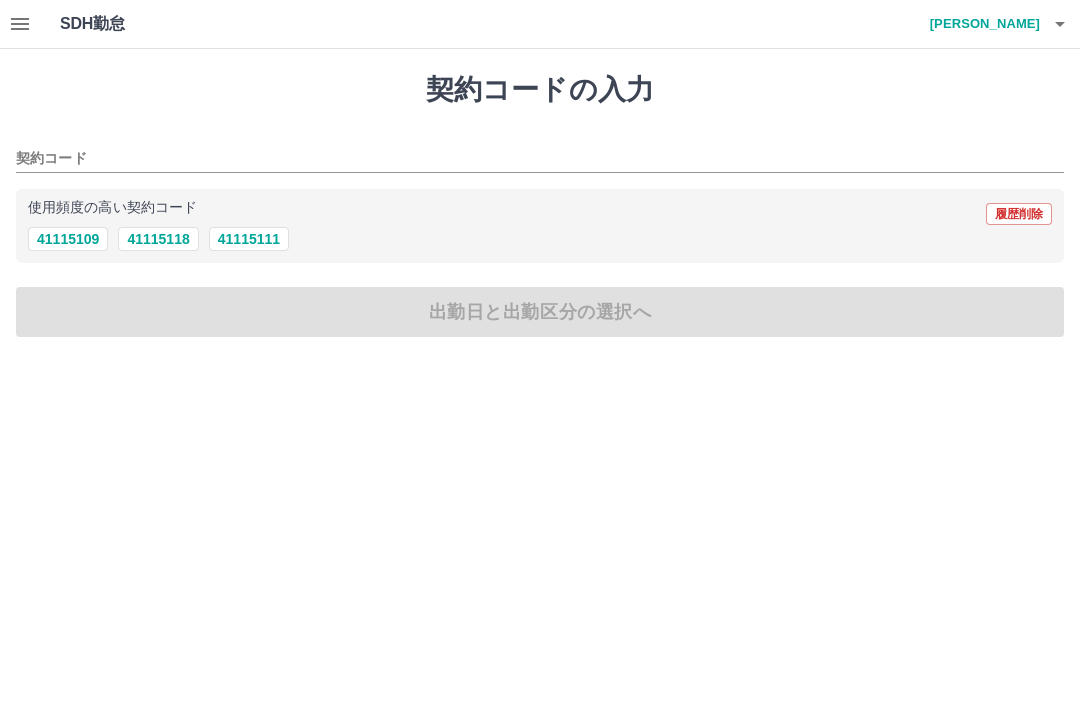 click on "41115109" at bounding box center [68, 239] 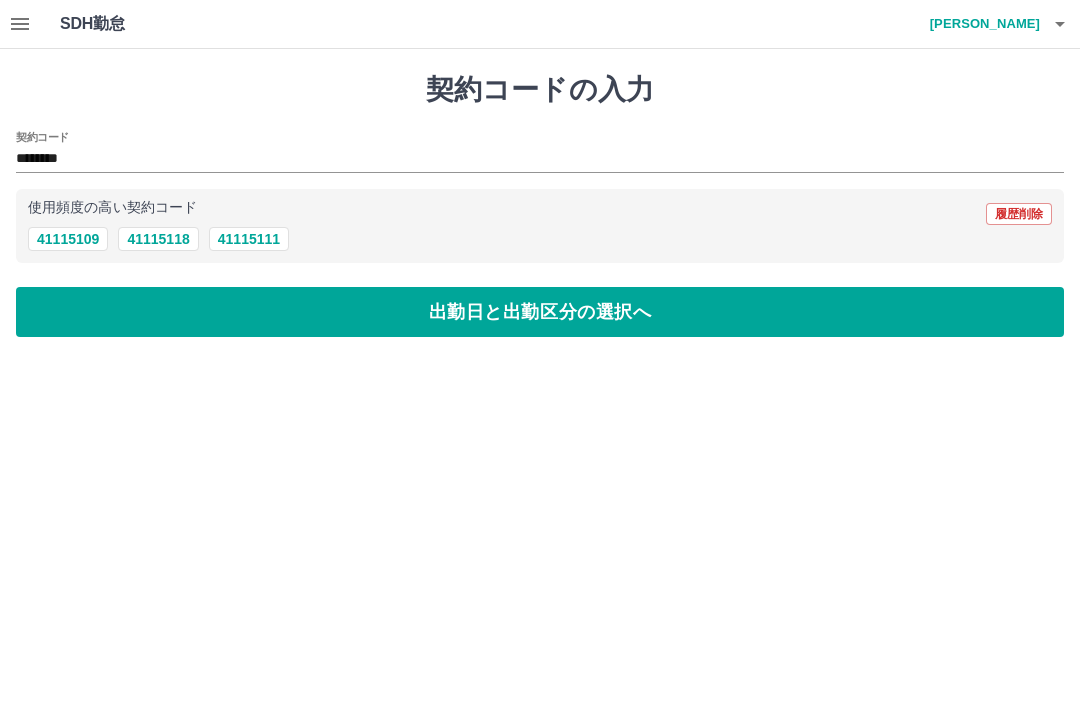 click on "出勤日と出勤区分の選択へ" at bounding box center [540, 312] 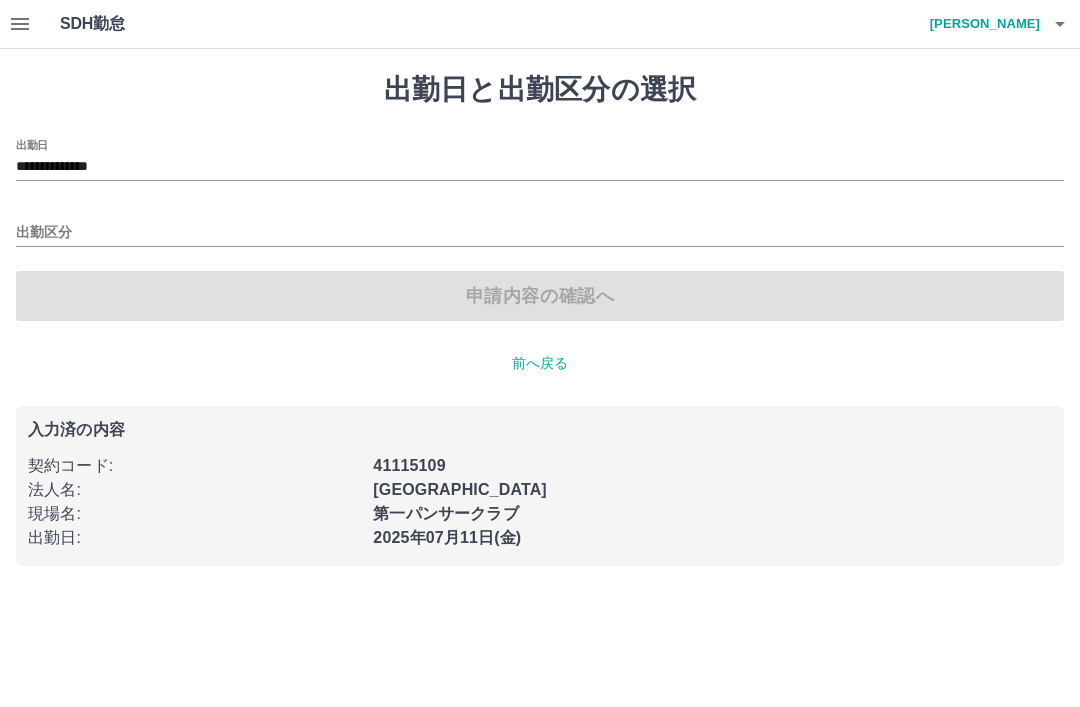 click on "出勤区分" at bounding box center [540, 233] 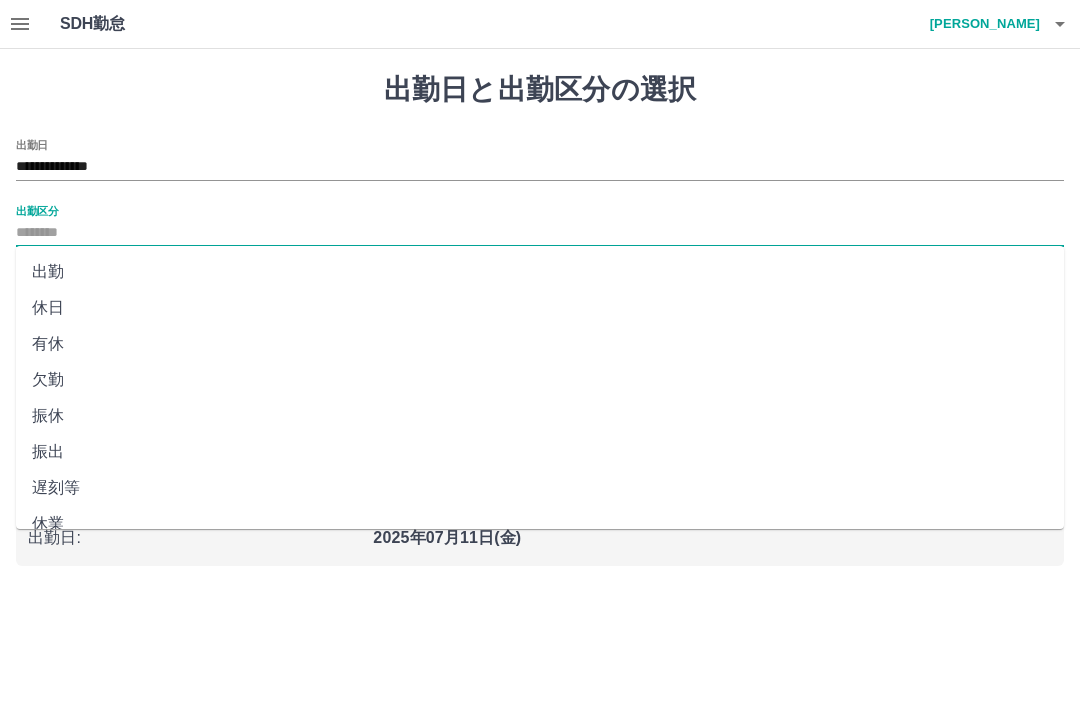 click on "出勤" at bounding box center (540, 272) 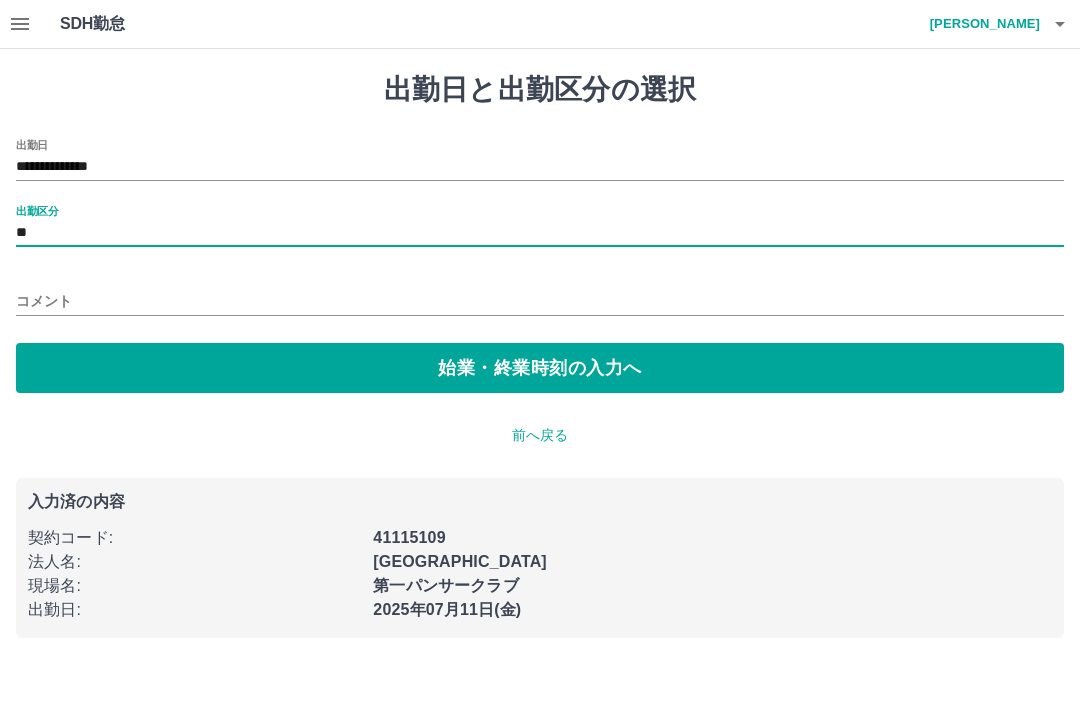 click on "始業・終業時刻の入力へ" at bounding box center [540, 368] 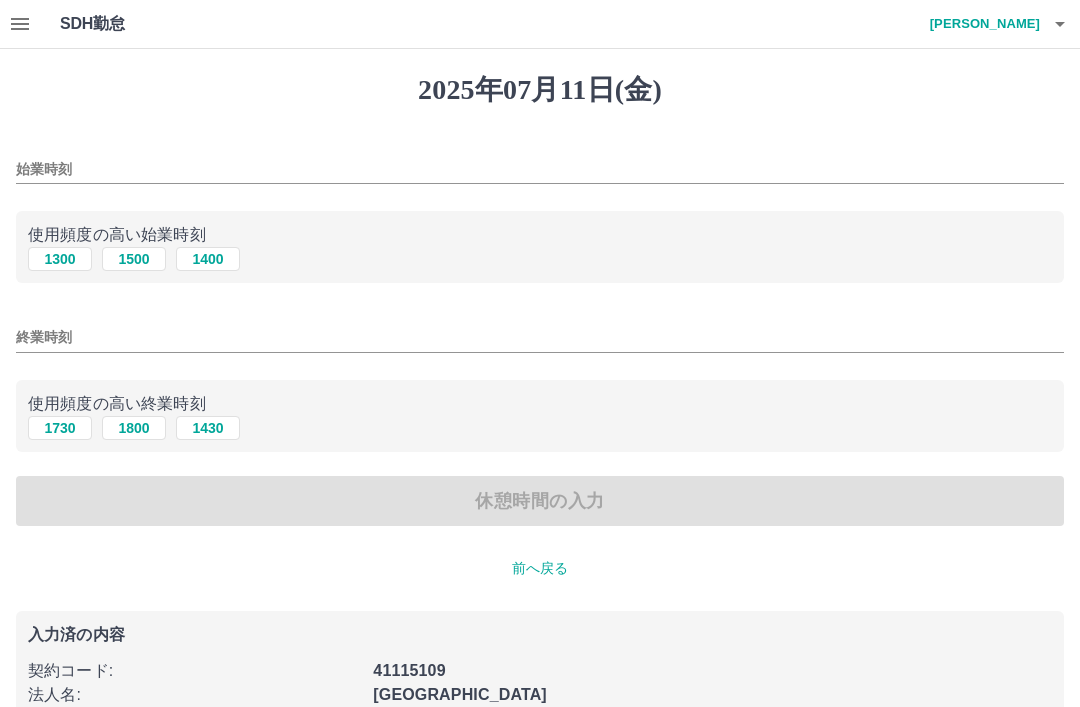 click on "1300" at bounding box center (60, 259) 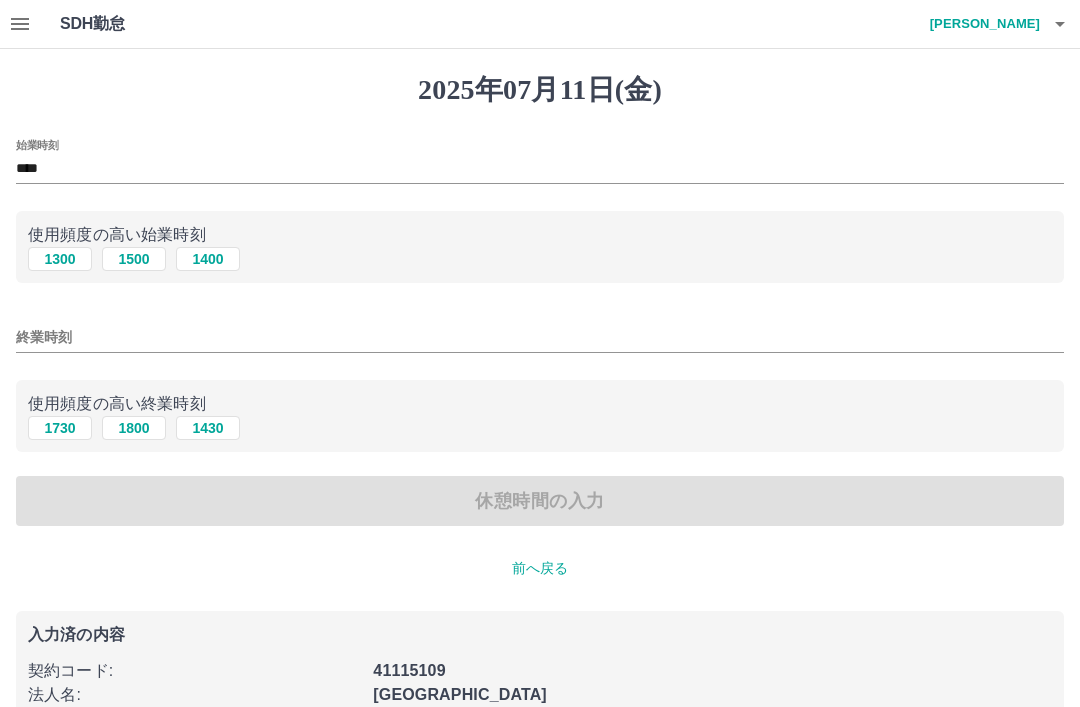 click on "終業時刻" at bounding box center (540, 337) 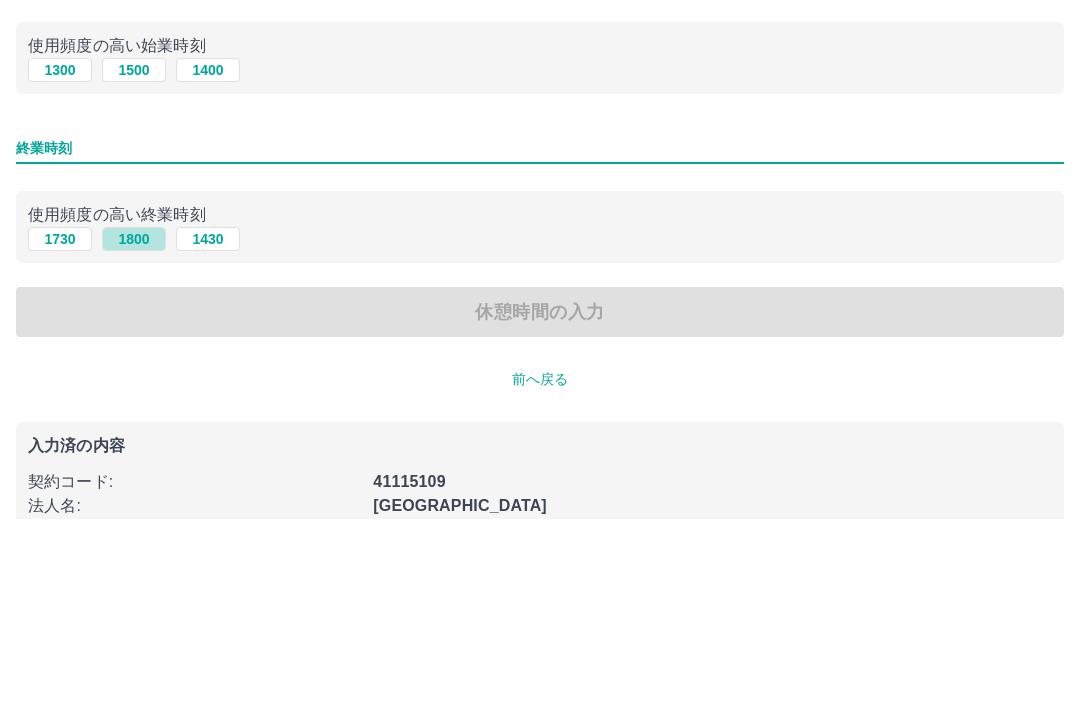 click on "1800" at bounding box center [134, 428] 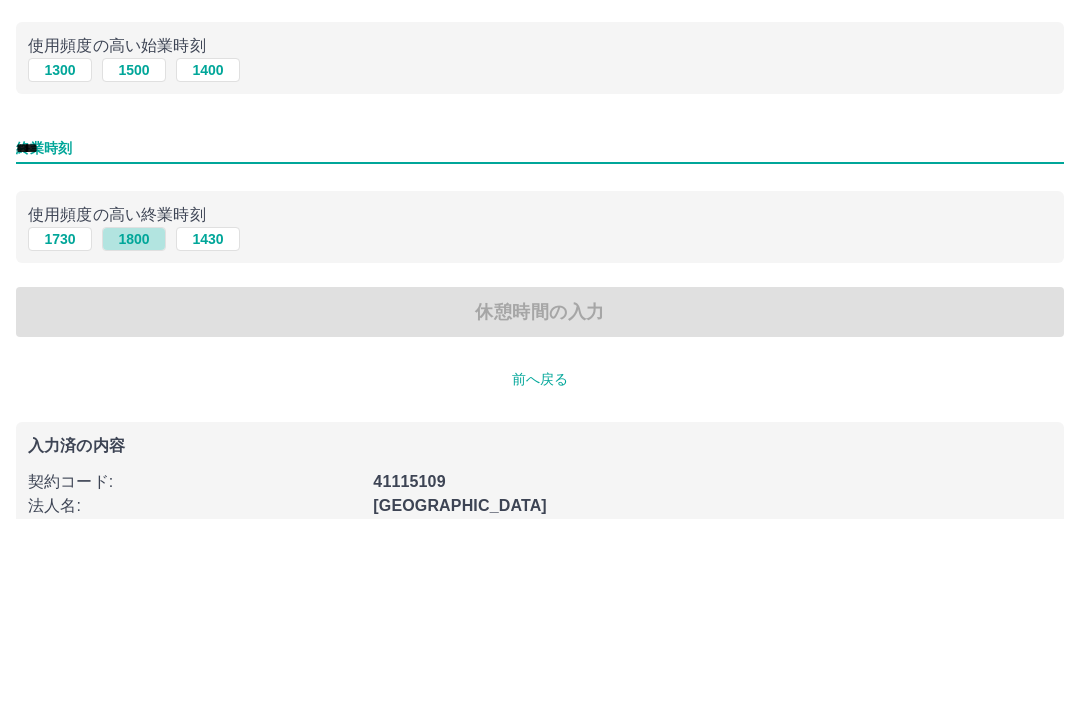 scroll, scrollTop: 114, scrollLeft: 0, axis: vertical 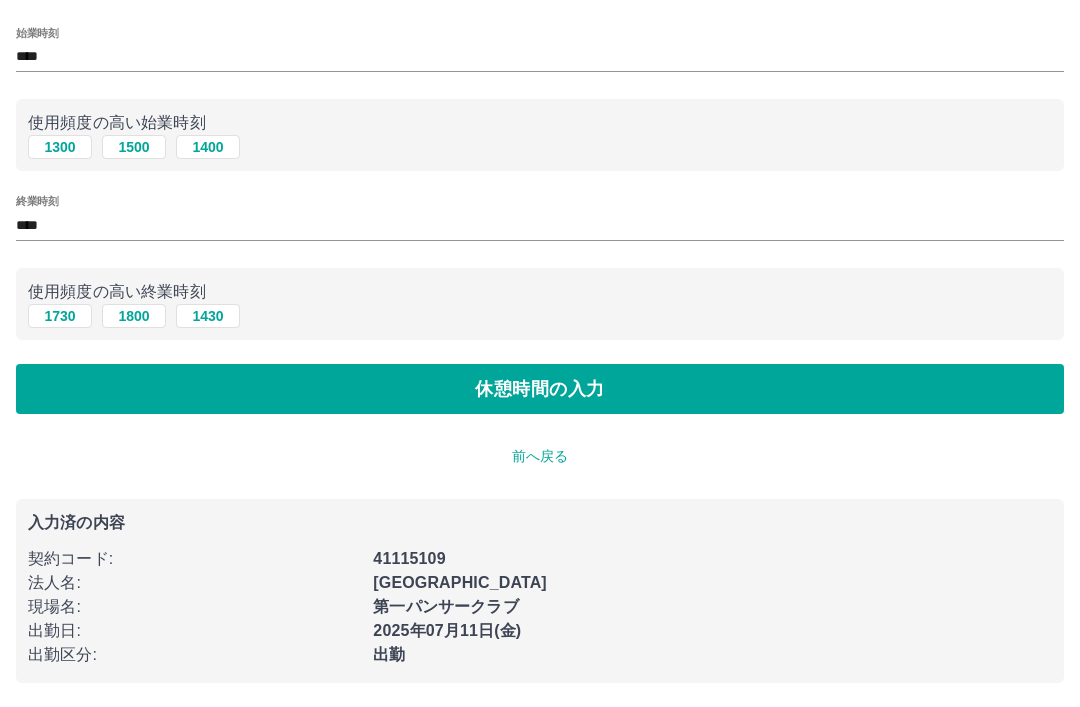 click on "休憩時間の入力" at bounding box center [540, 389] 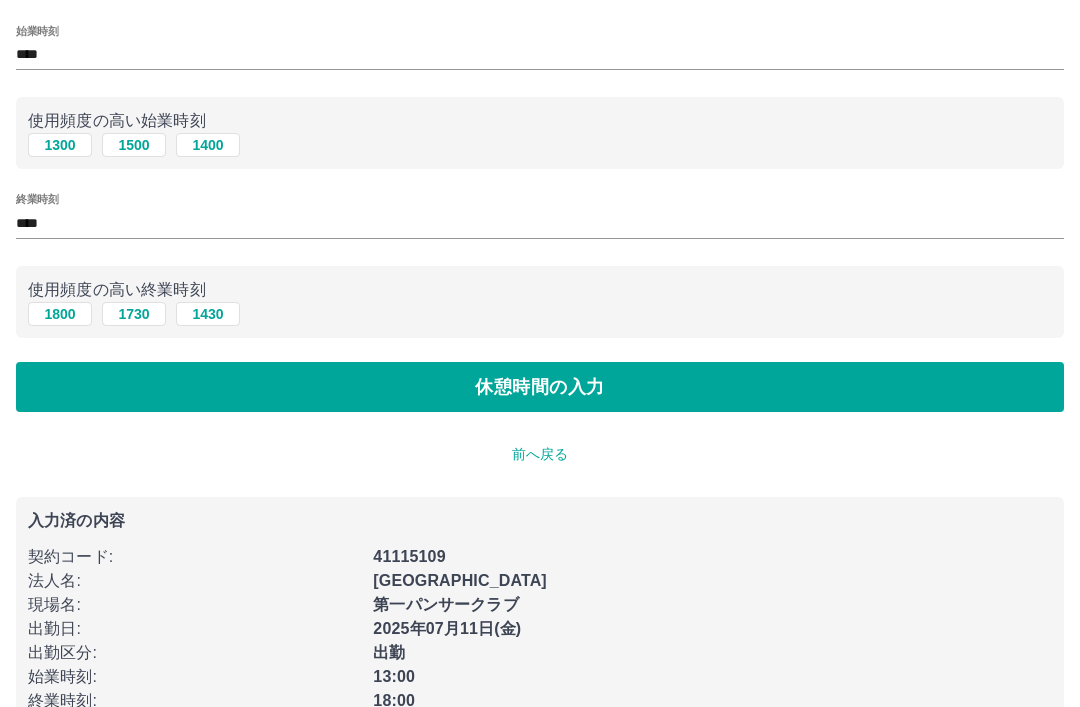 scroll, scrollTop: 0, scrollLeft: 0, axis: both 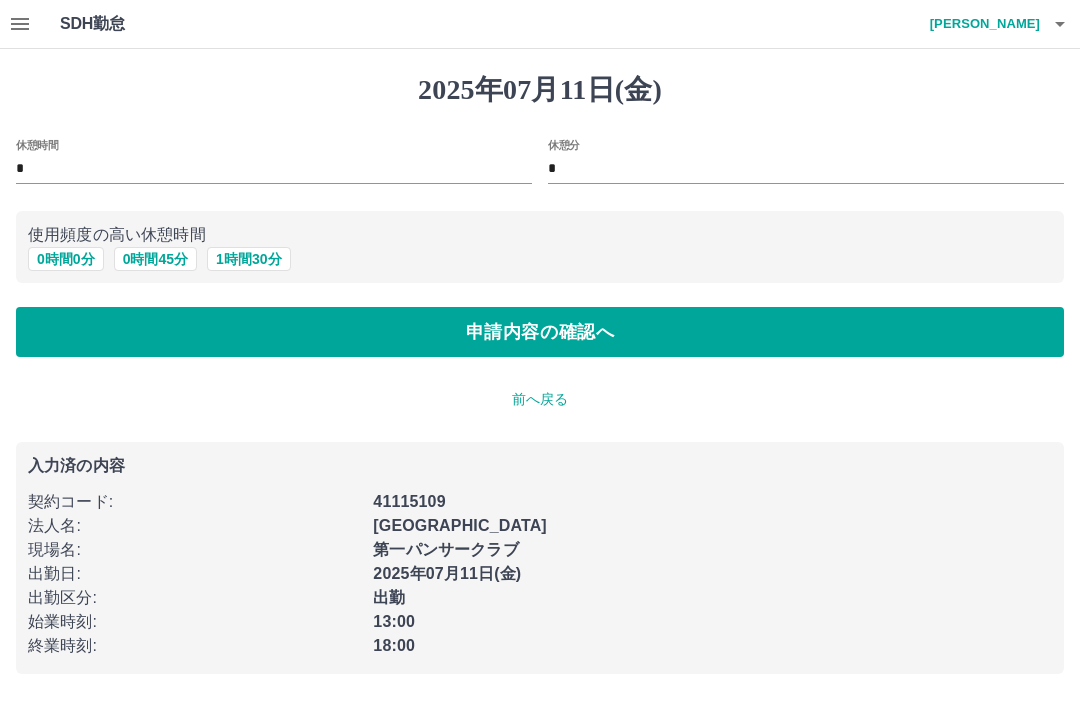 click on "0 時間 0 分" at bounding box center (66, 259) 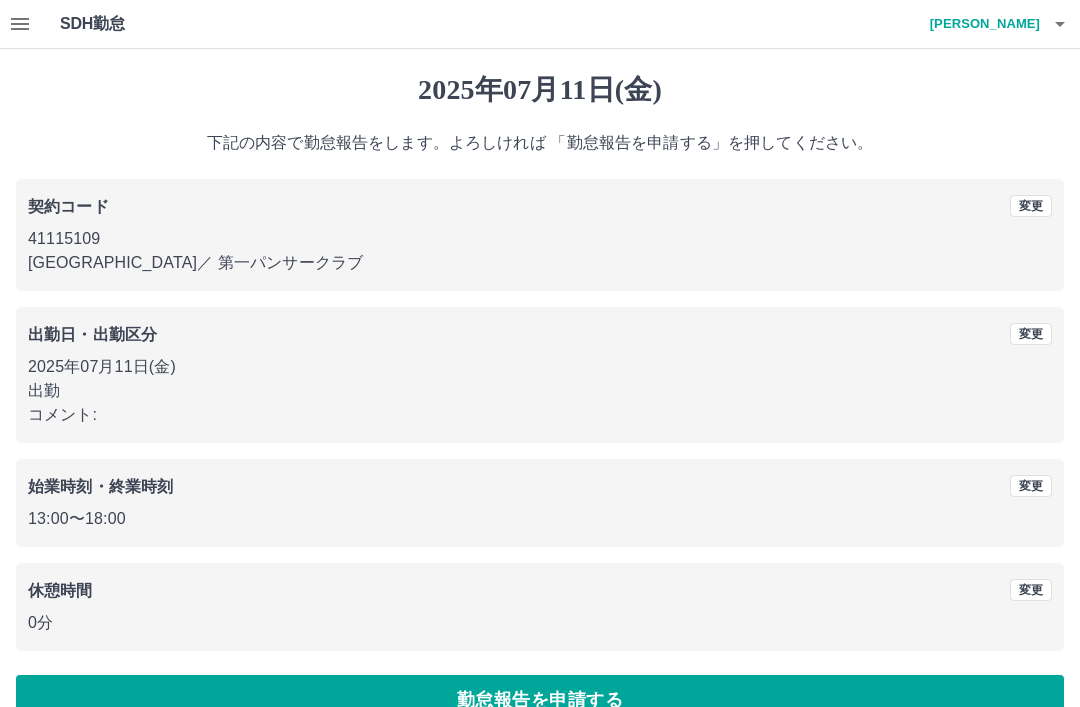click on "勤怠報告を申請する" at bounding box center (540, 700) 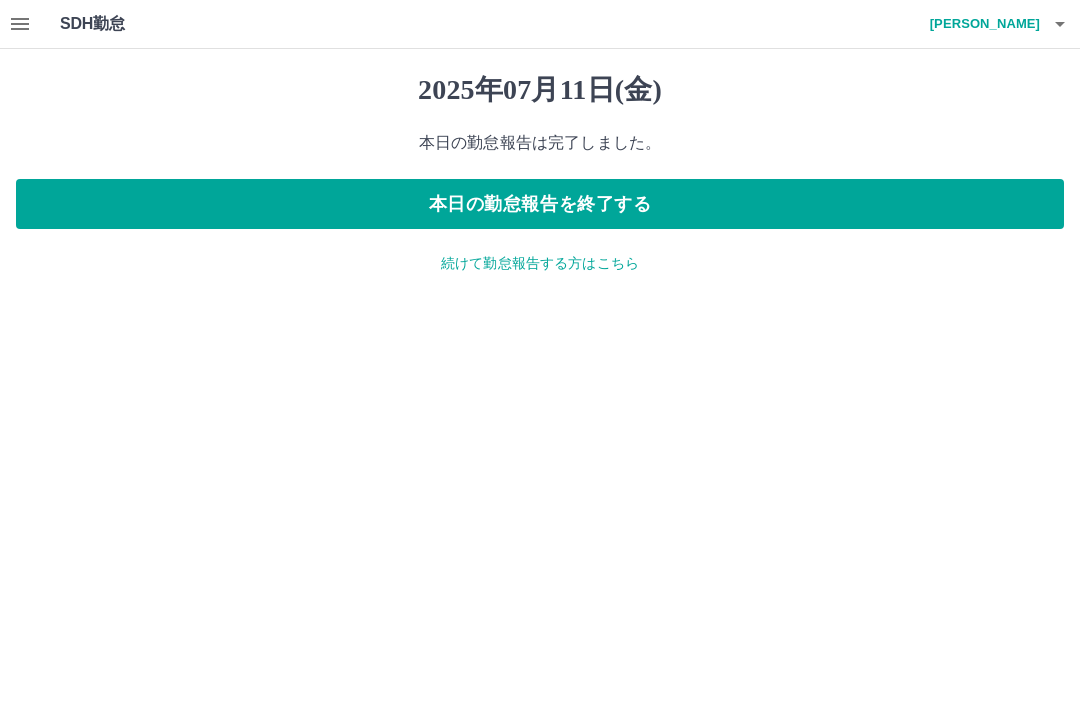 click on "本日の勤怠報告を終了する" at bounding box center [540, 204] 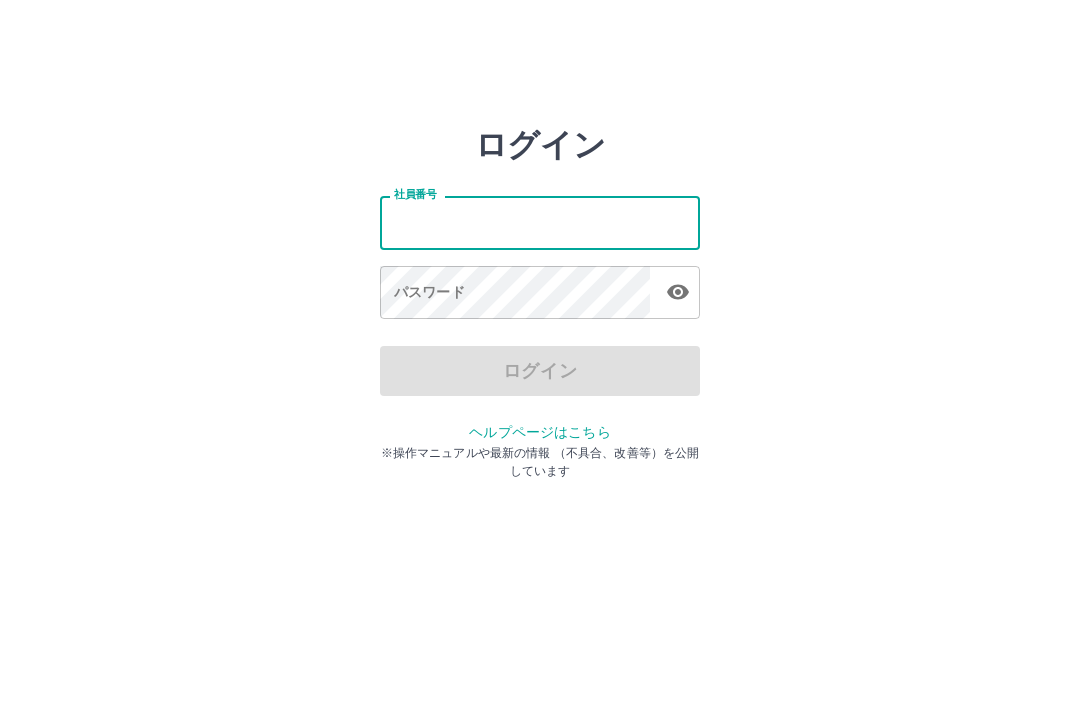 scroll, scrollTop: 0, scrollLeft: 0, axis: both 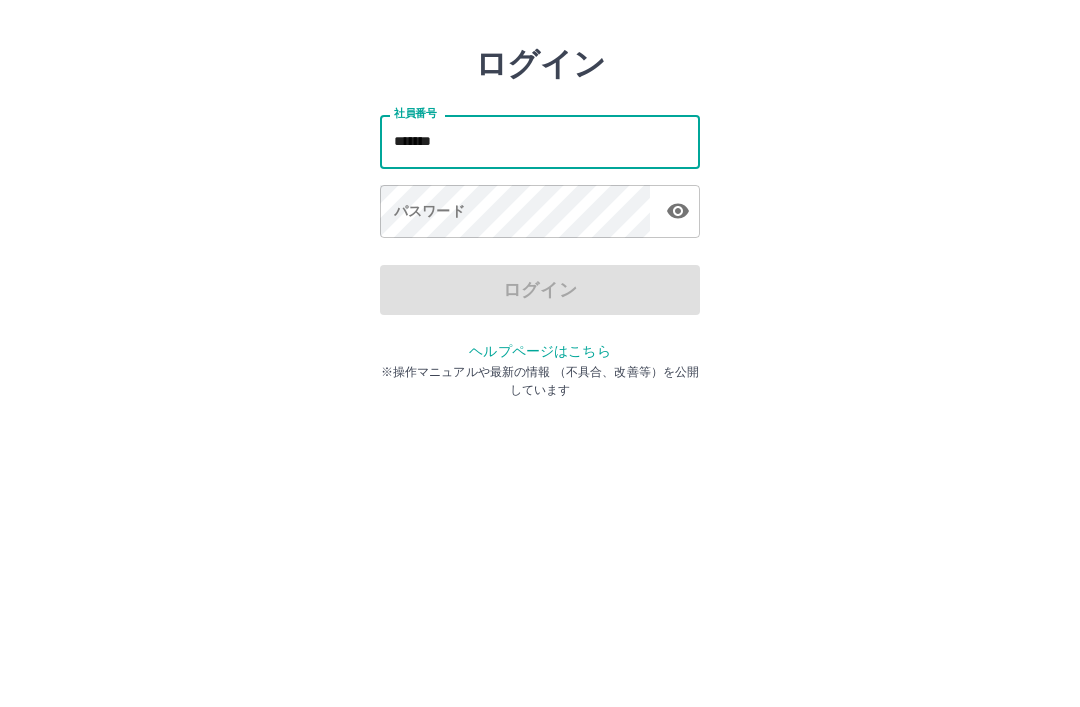 type on "*******" 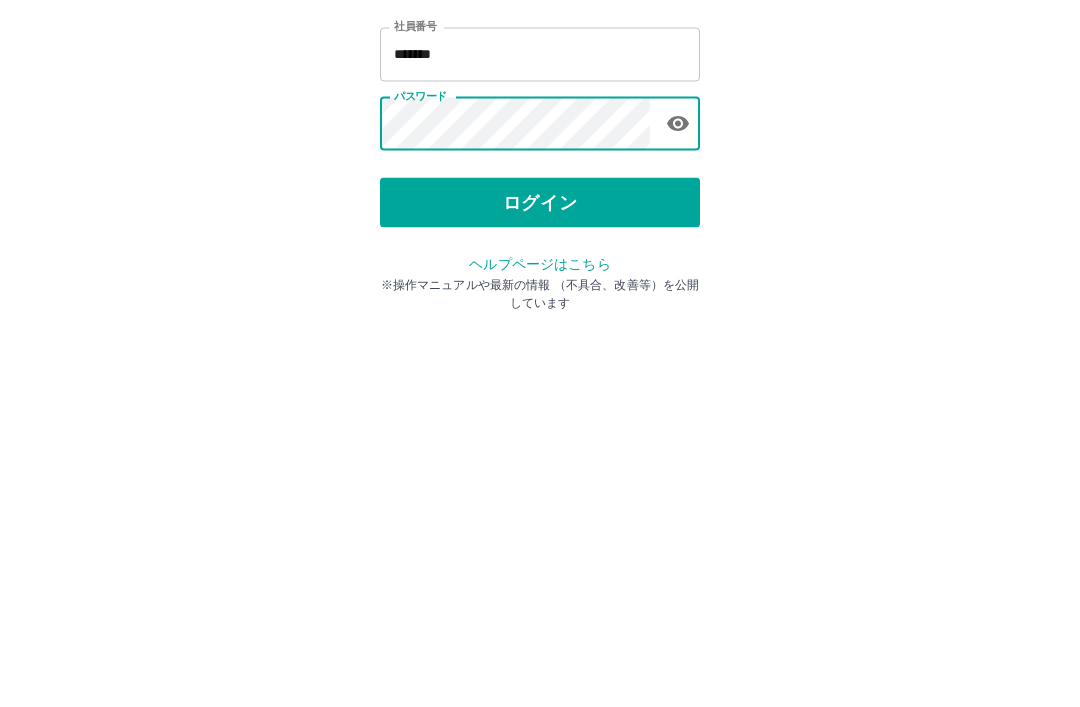 click on "ログイン" at bounding box center [540, 371] 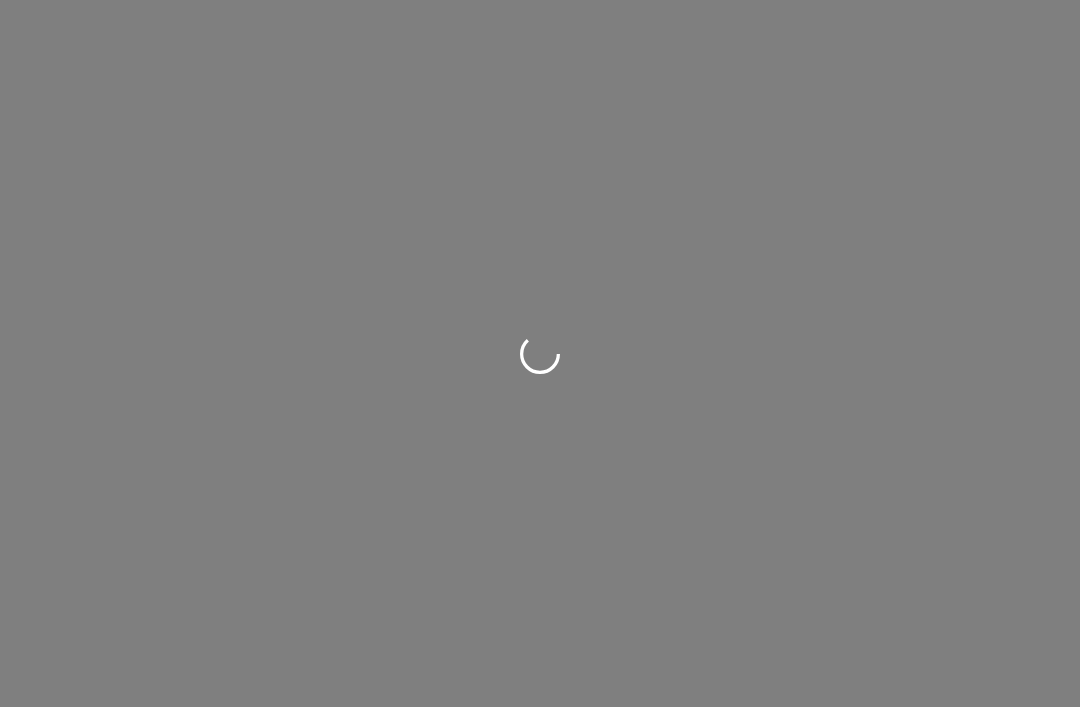 scroll, scrollTop: 0, scrollLeft: 0, axis: both 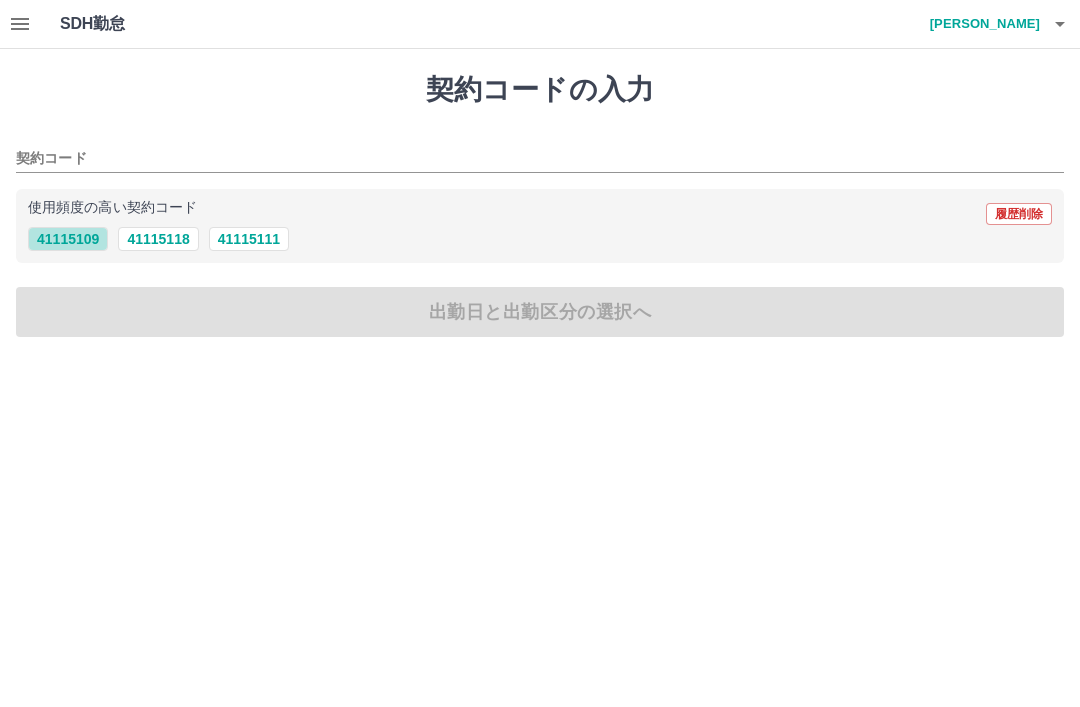 click on "41115109" at bounding box center [68, 239] 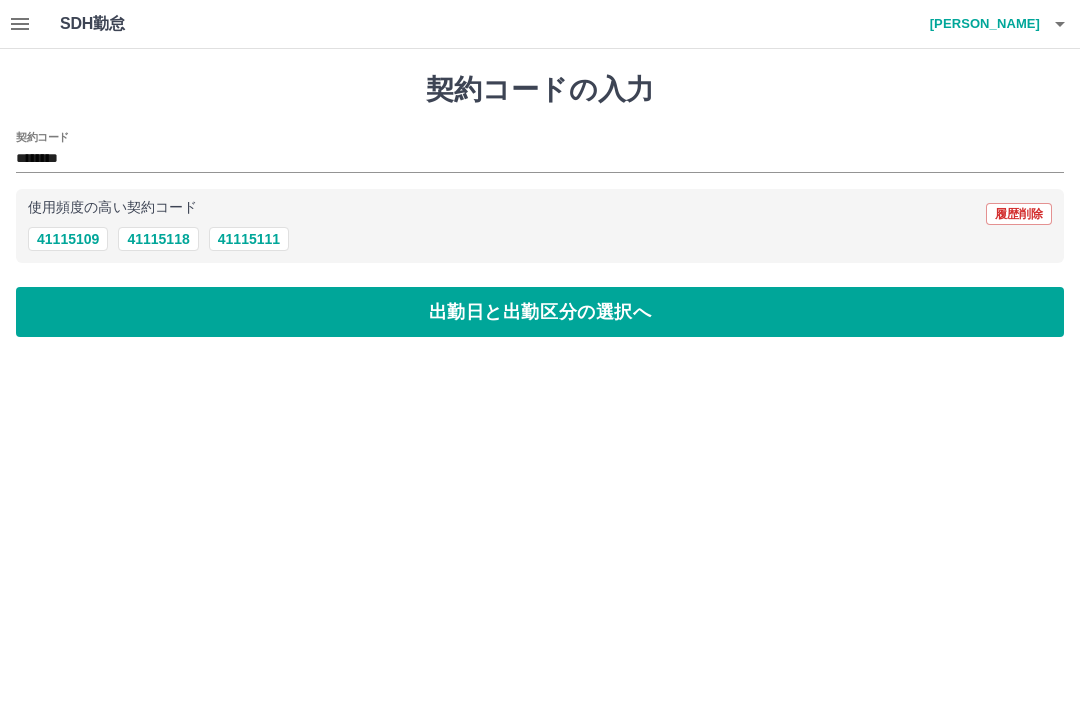 click on "41115109" at bounding box center [68, 239] 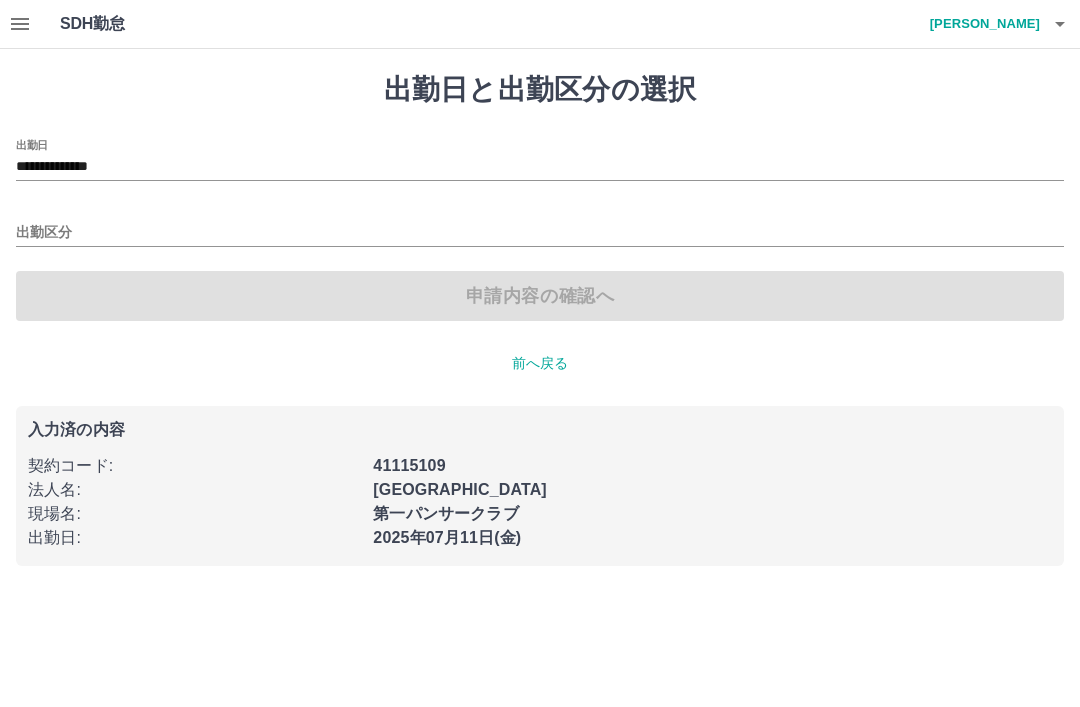 click on "出勤区分" at bounding box center [540, 233] 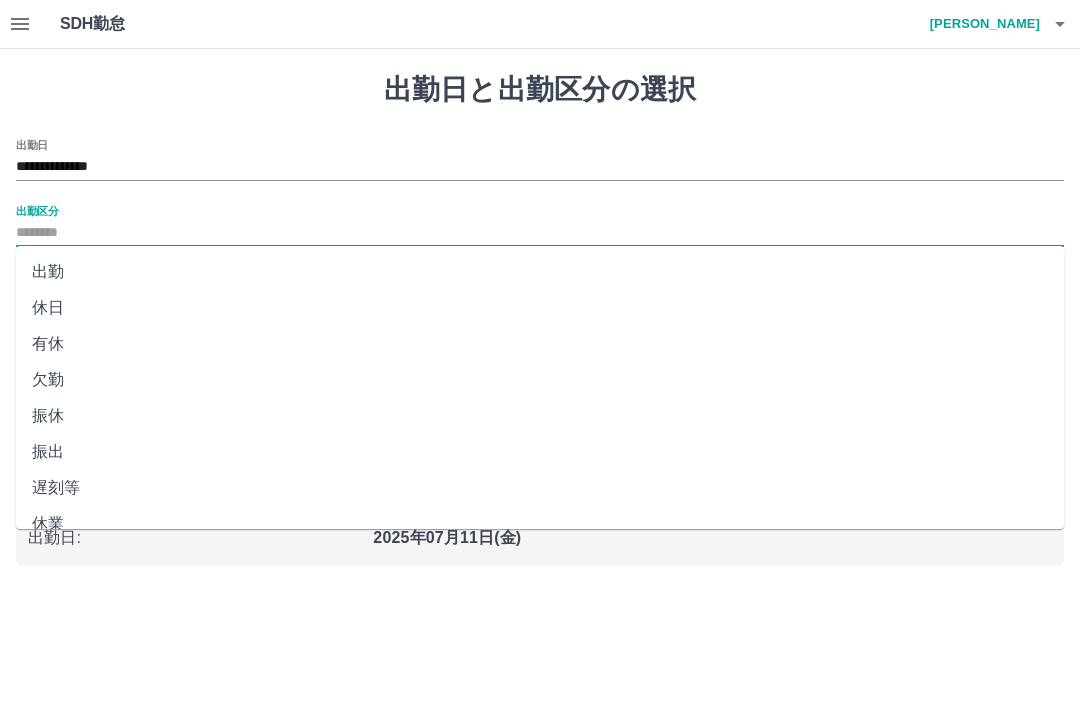 click on "出勤" at bounding box center [540, 272] 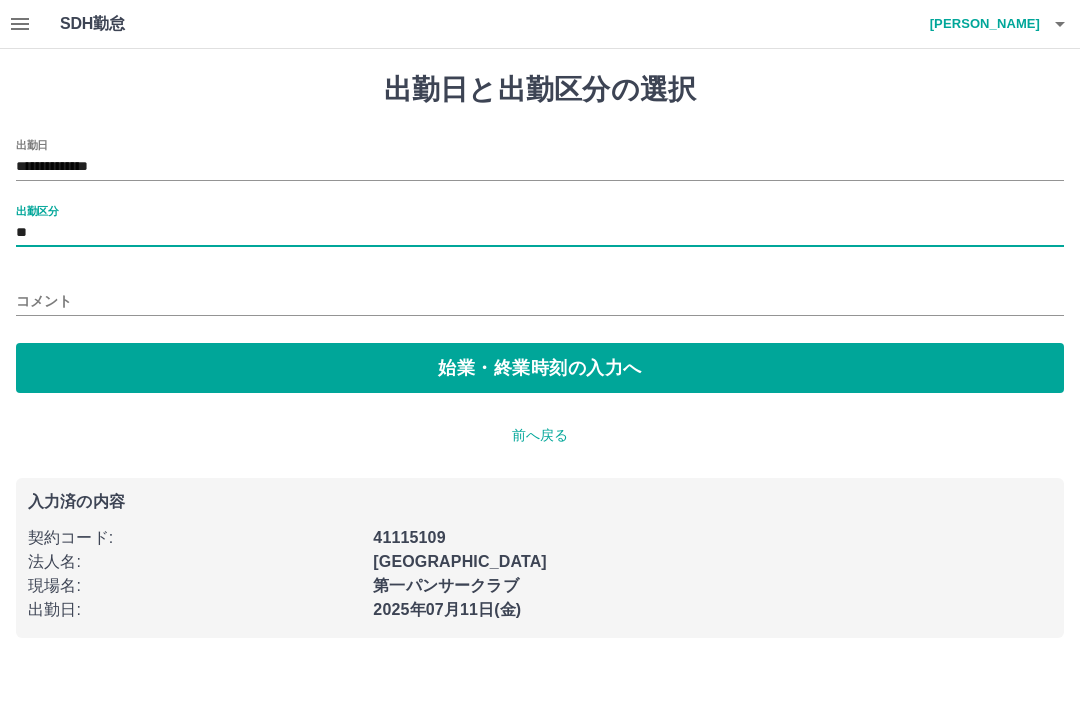 click on "始業・終業時刻の入力へ" at bounding box center [540, 368] 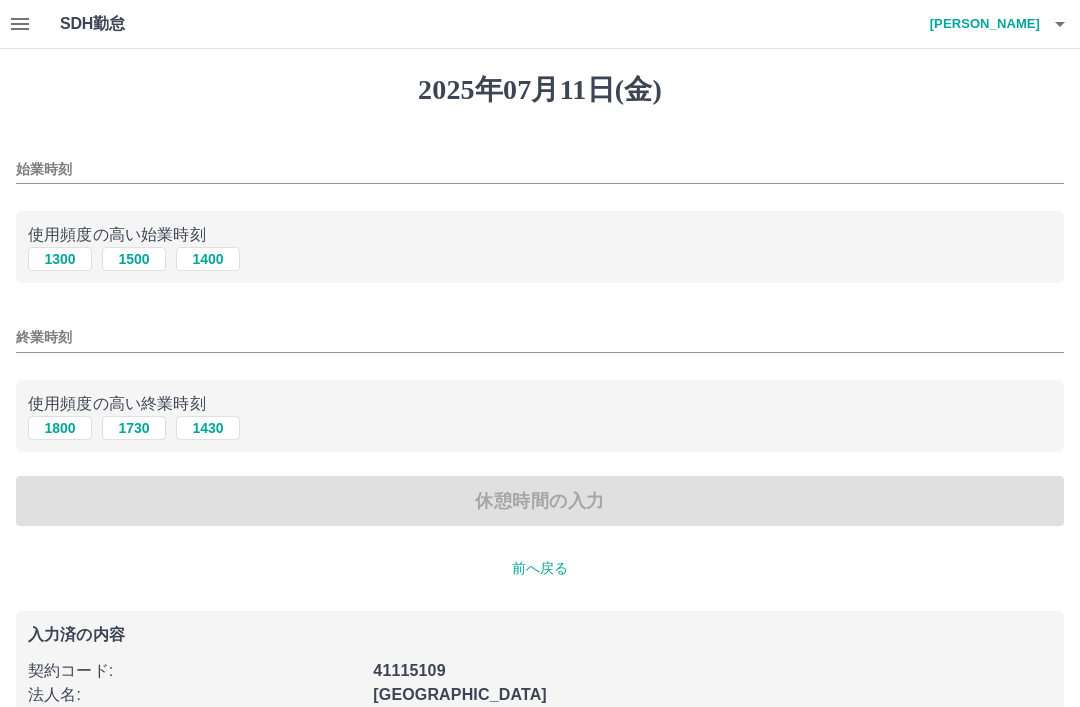 click on "1300" at bounding box center [60, 259] 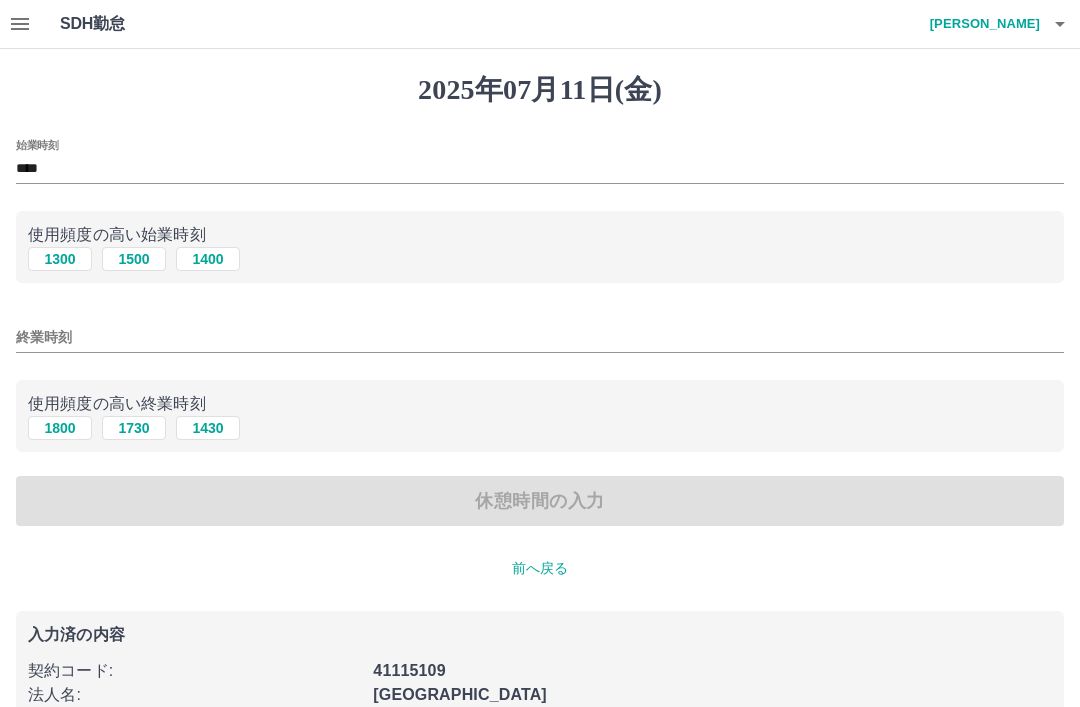 click on "1730" at bounding box center [134, 428] 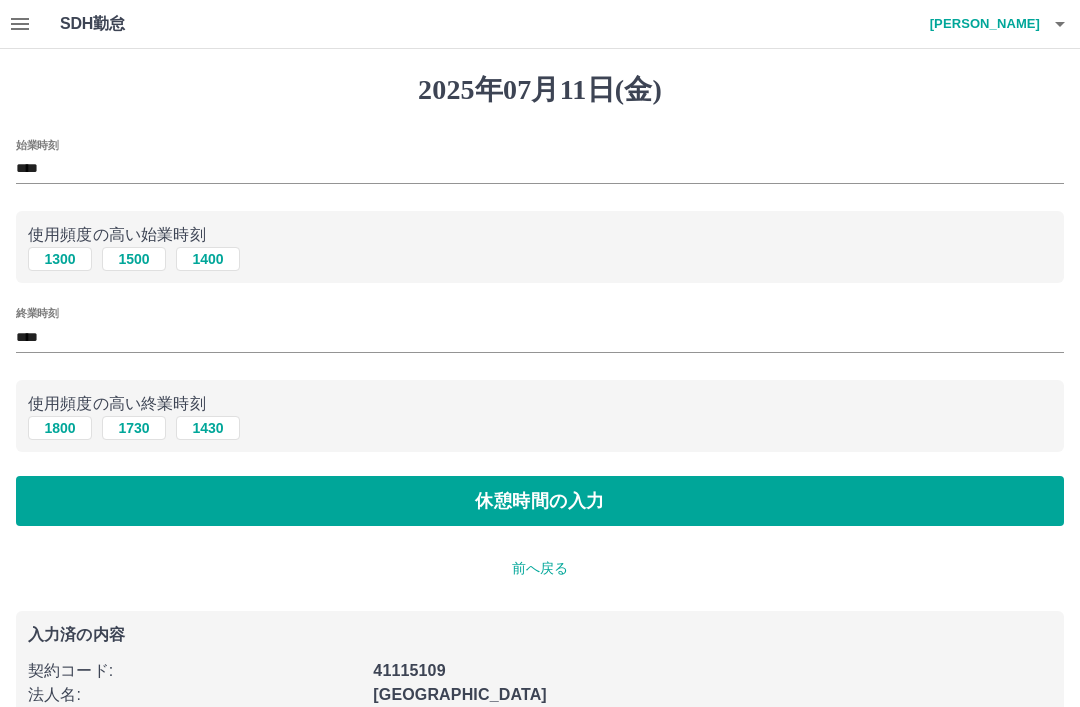 click on "休憩時間の入力" at bounding box center [540, 501] 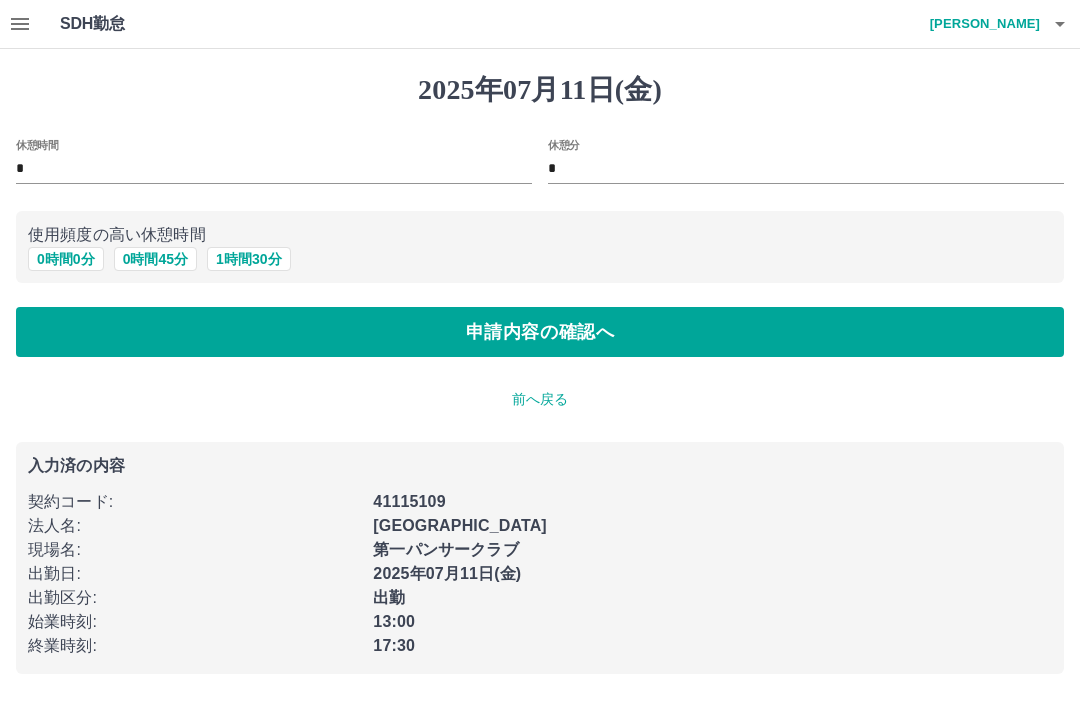 click on "申請内容の確認へ" at bounding box center [540, 332] 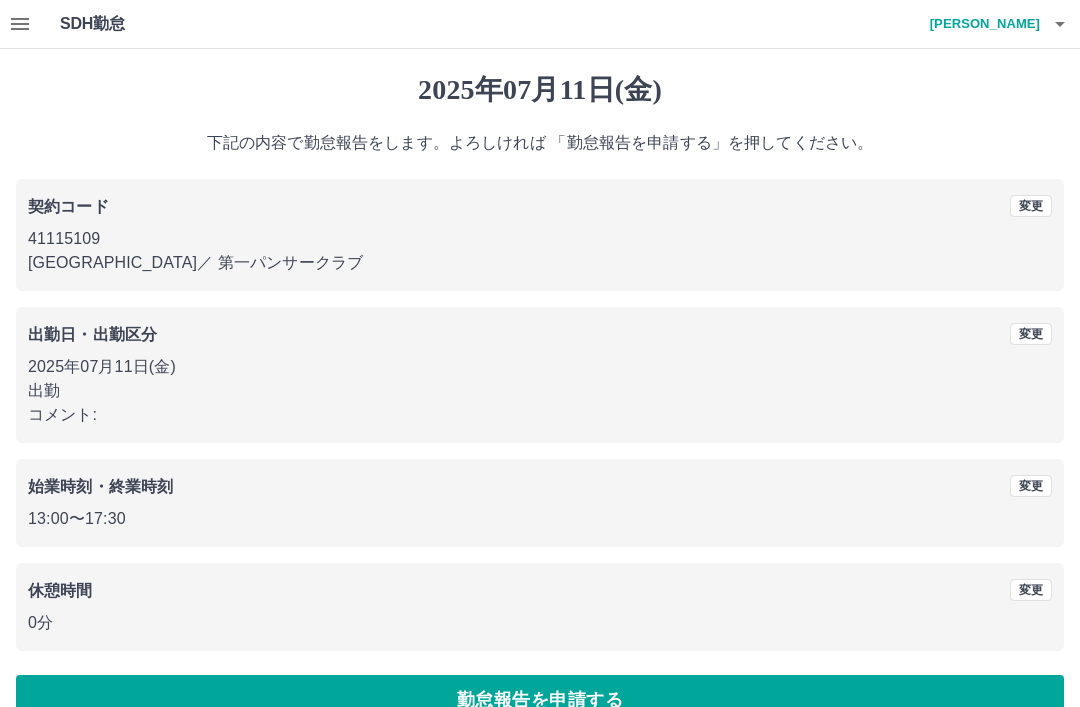 scroll, scrollTop: 41, scrollLeft: 0, axis: vertical 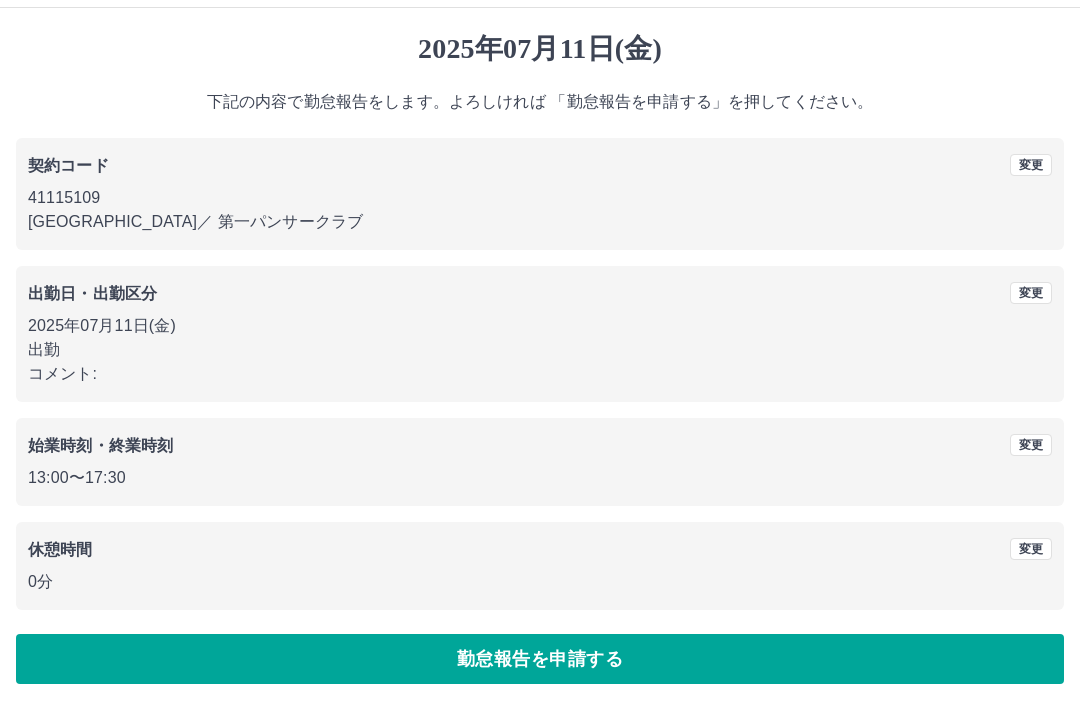 click on "勤怠報告を申請する" at bounding box center (540, 659) 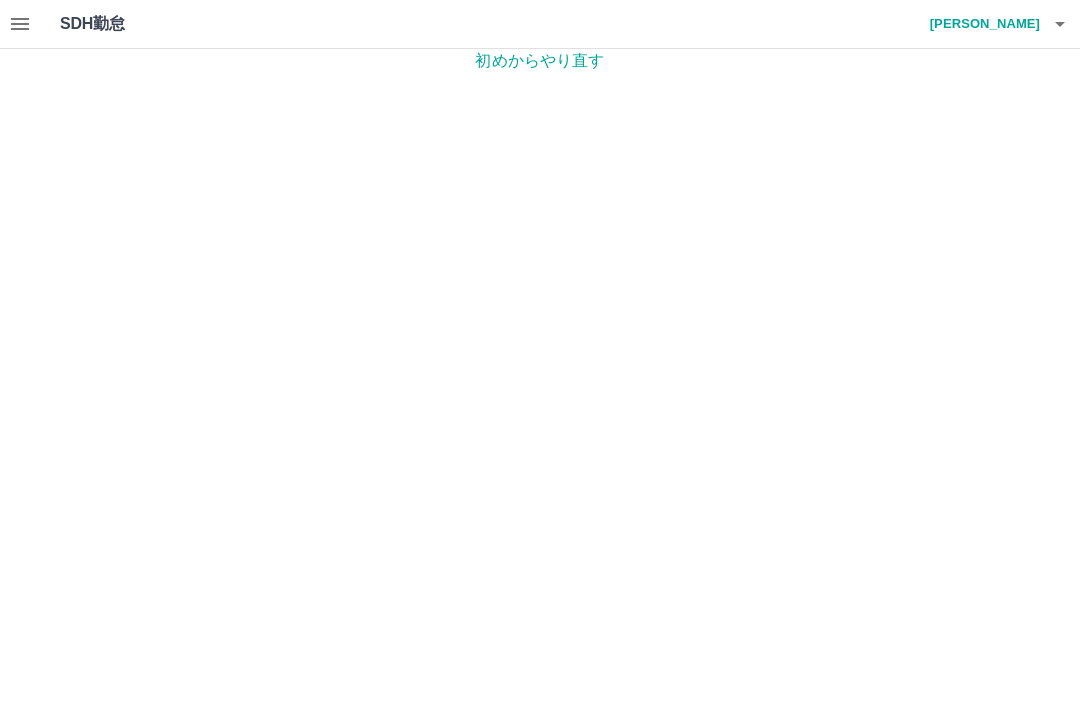 scroll, scrollTop: 0, scrollLeft: 0, axis: both 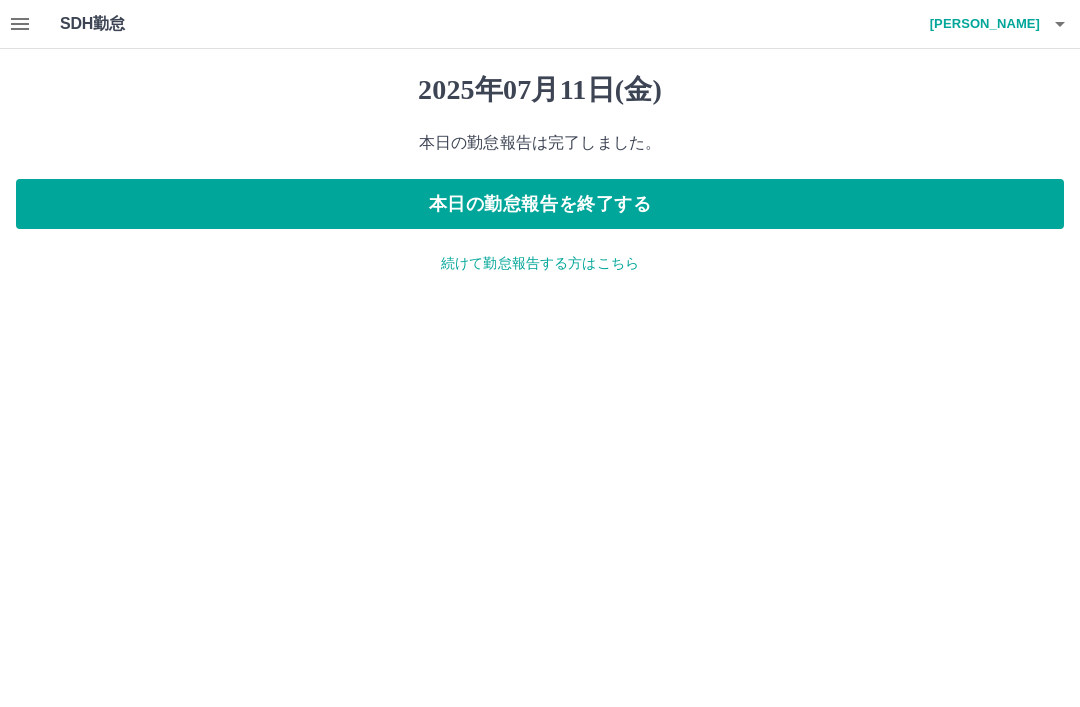 click on "本日の勤怠報告を終了する" at bounding box center (540, 204) 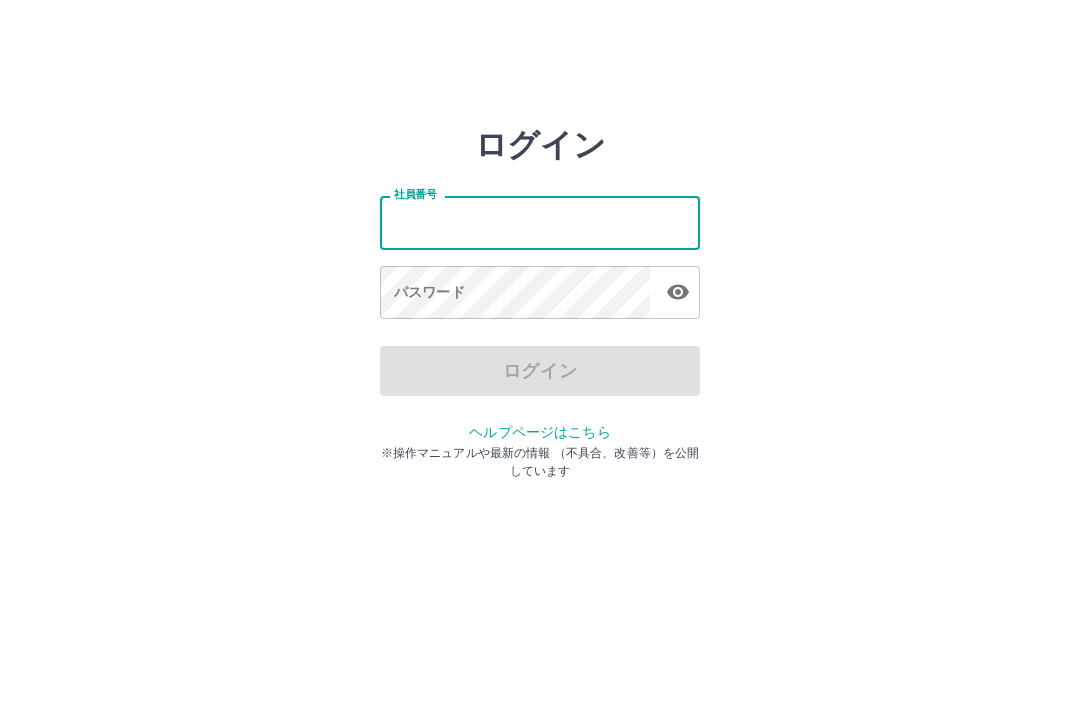 scroll, scrollTop: 0, scrollLeft: 0, axis: both 